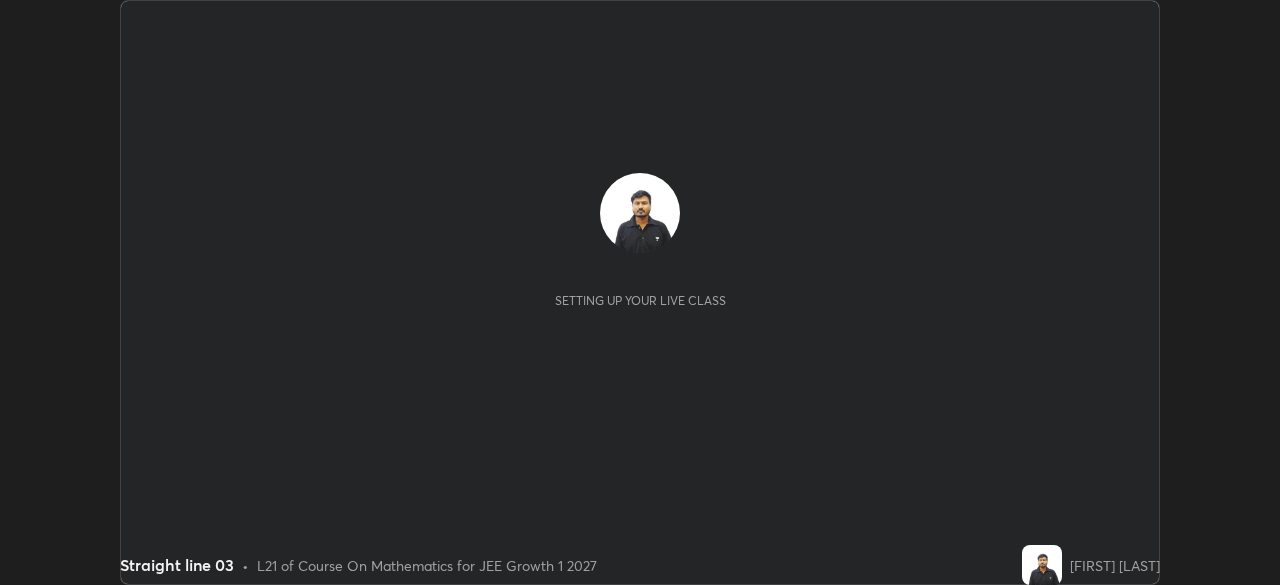 scroll, scrollTop: 0, scrollLeft: 0, axis: both 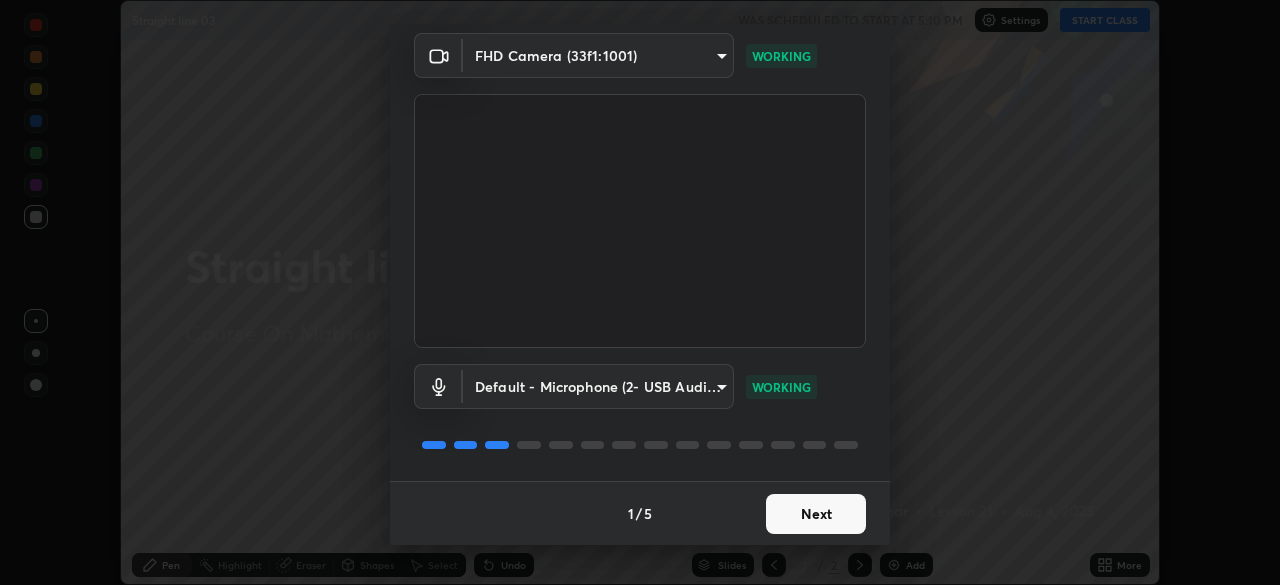 click on "Next" at bounding box center [816, 514] 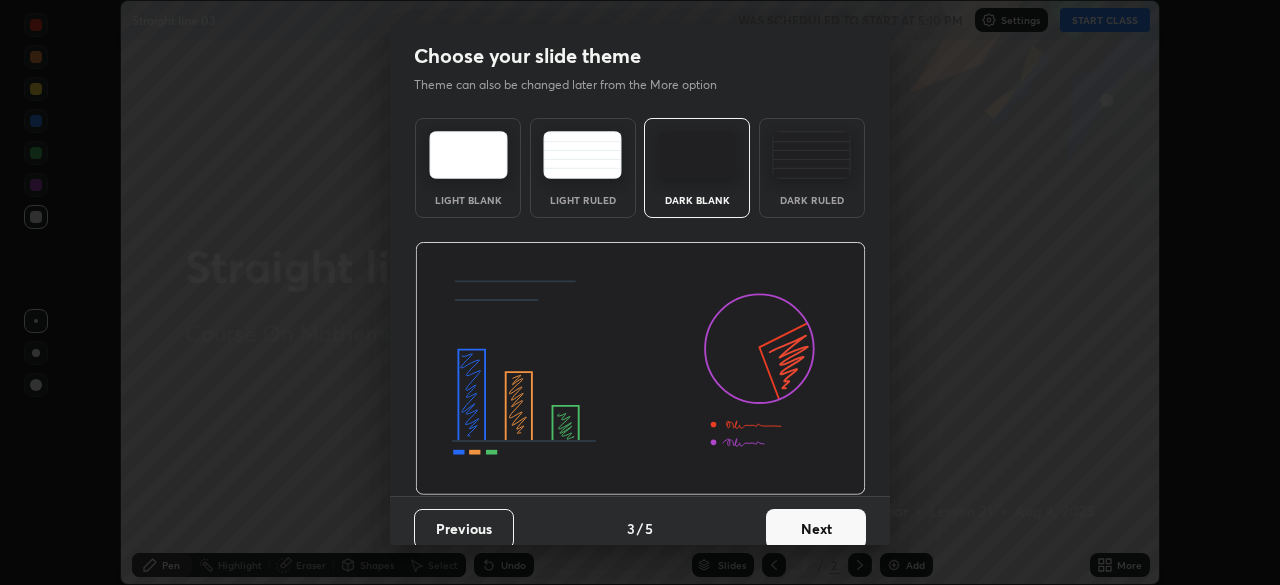 click on "Next" at bounding box center [816, 529] 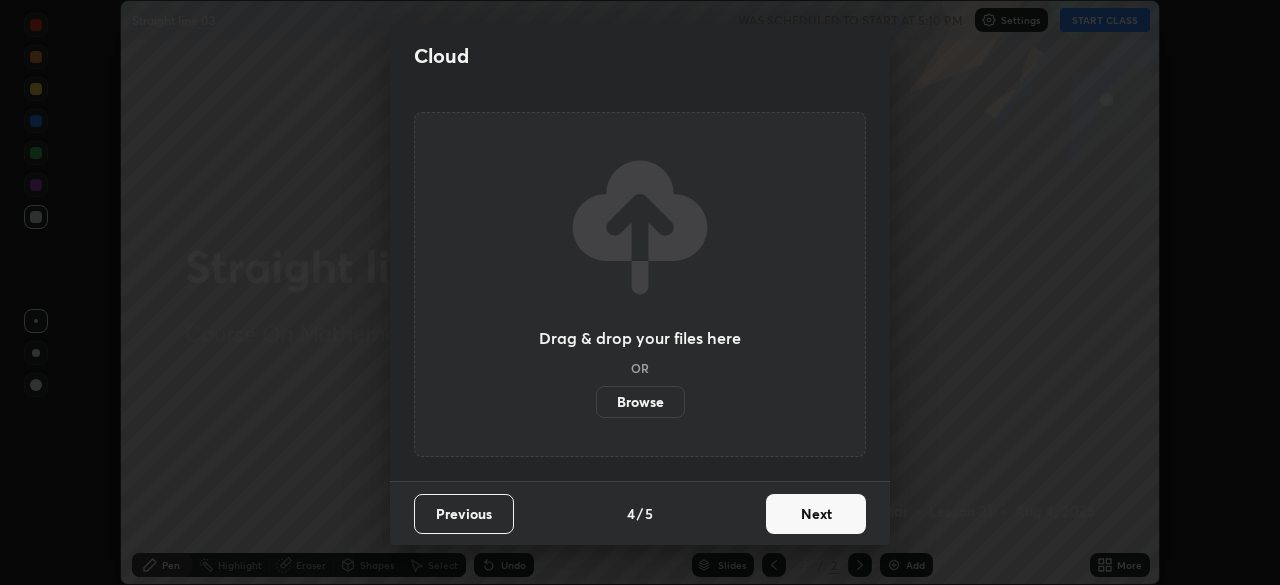 click on "Next" at bounding box center [816, 514] 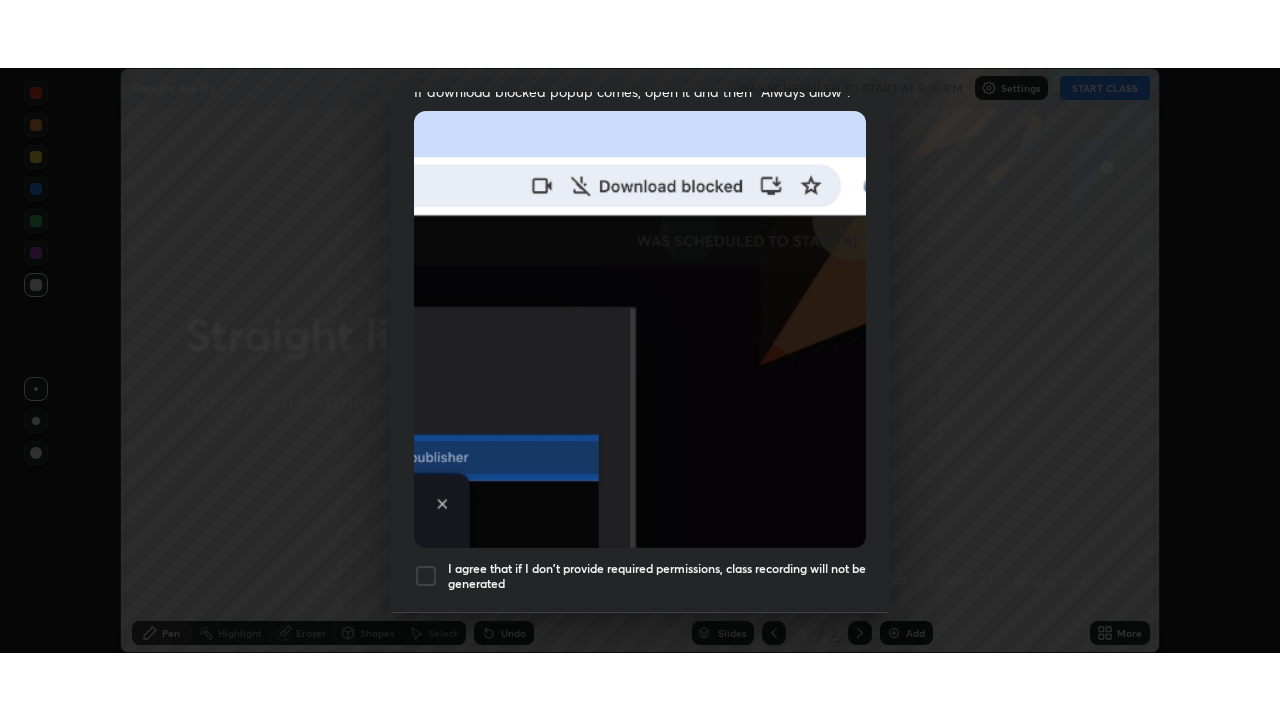 scroll, scrollTop: 479, scrollLeft: 0, axis: vertical 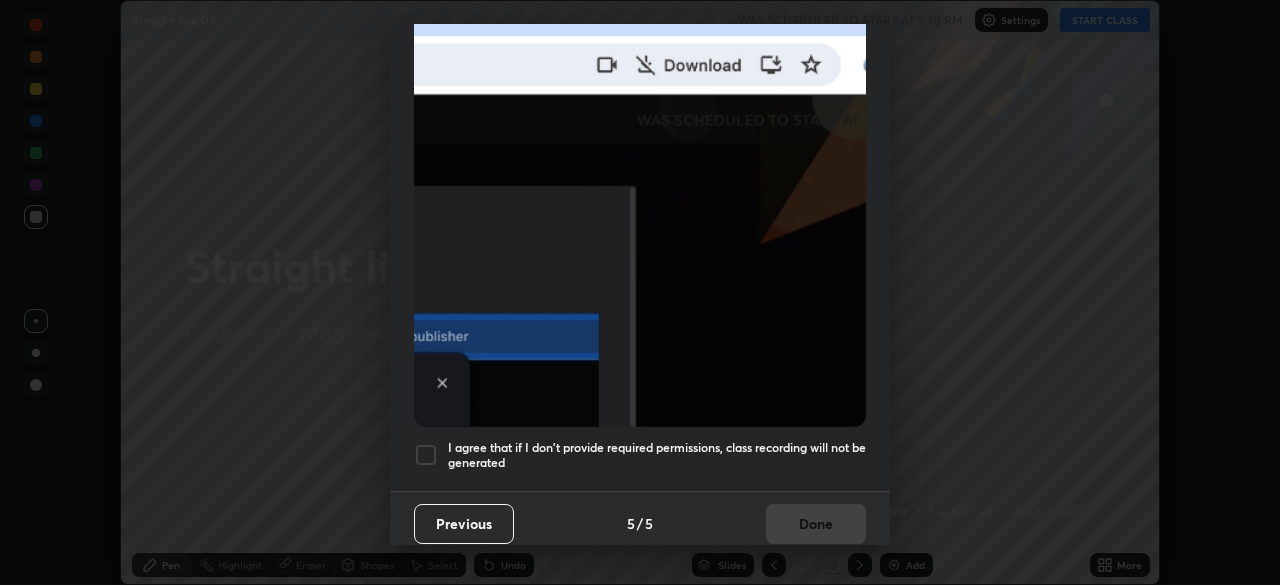 click on "I agree that if I don't provide required permissions, class recording will not be generated" at bounding box center [657, 455] 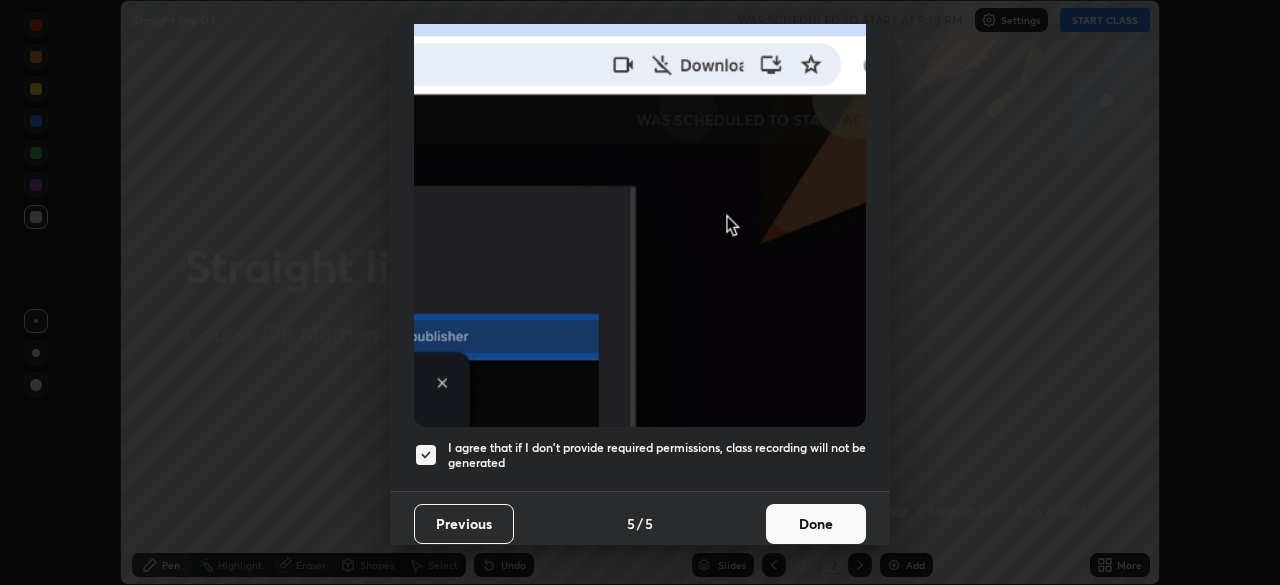 click on "Done" at bounding box center (816, 524) 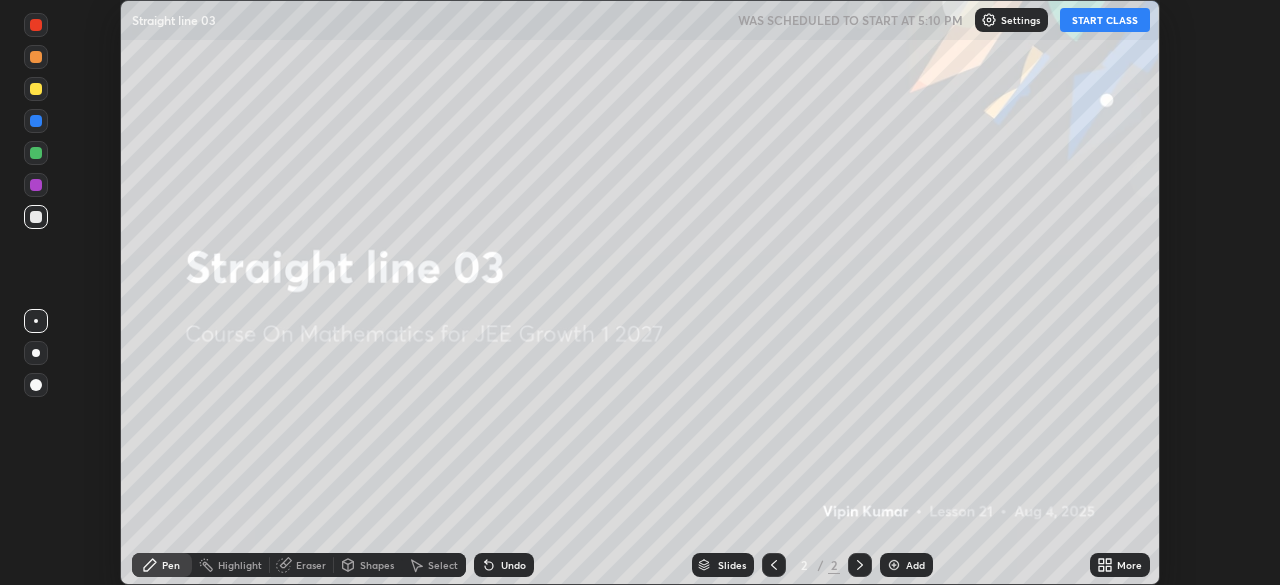 click on "START CLASS" at bounding box center (1105, 20) 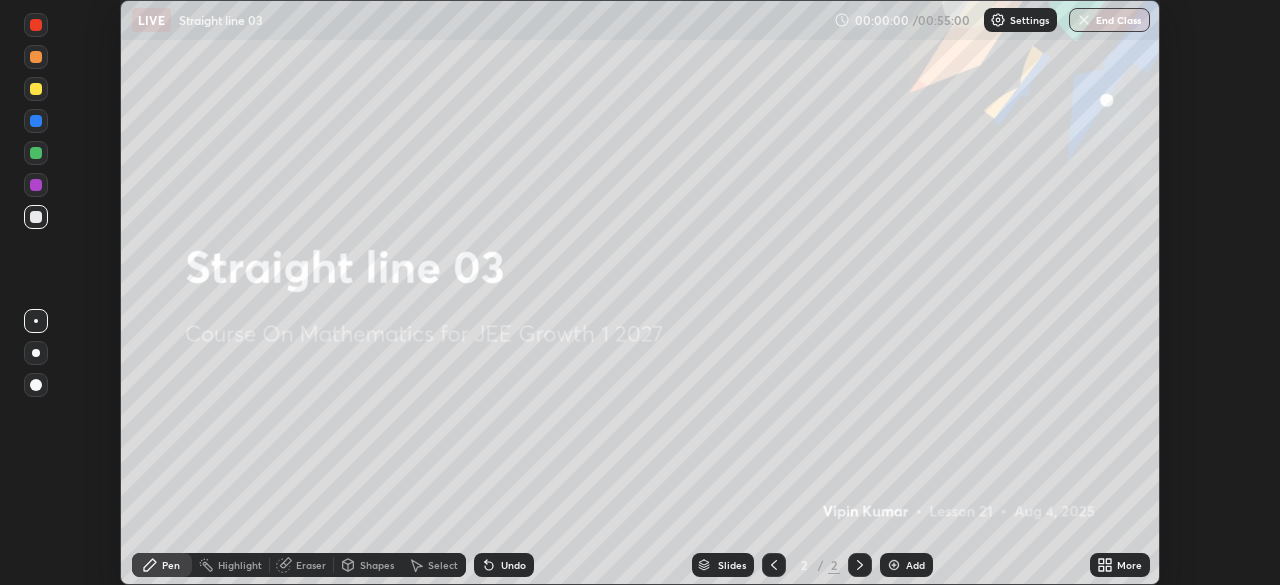 click 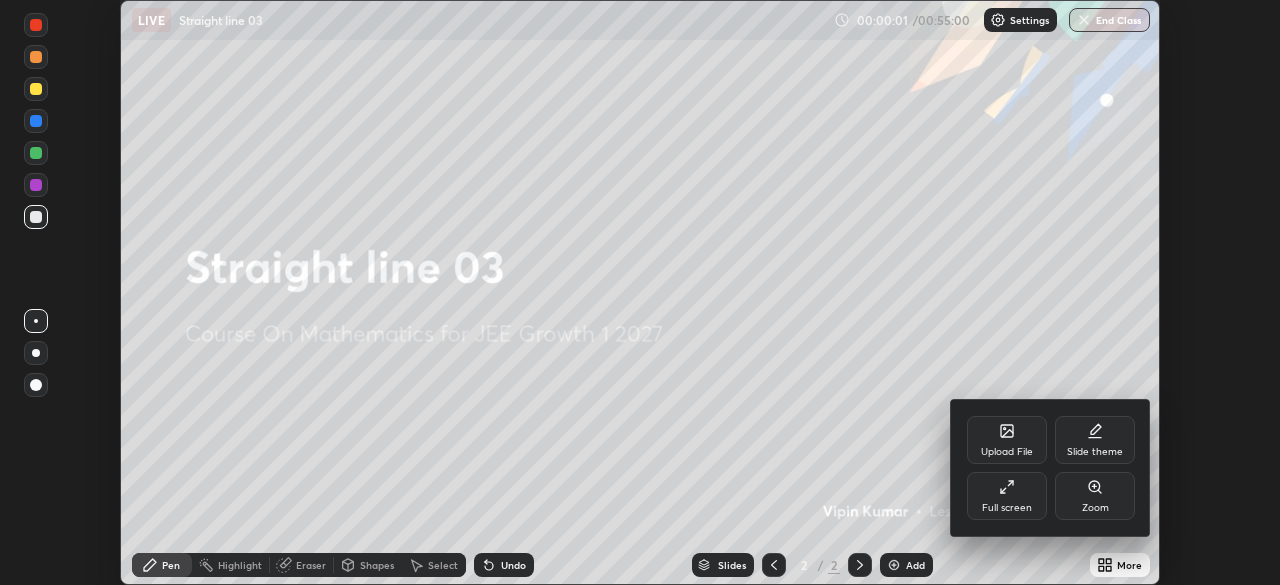 click on "Full screen" at bounding box center (1007, 508) 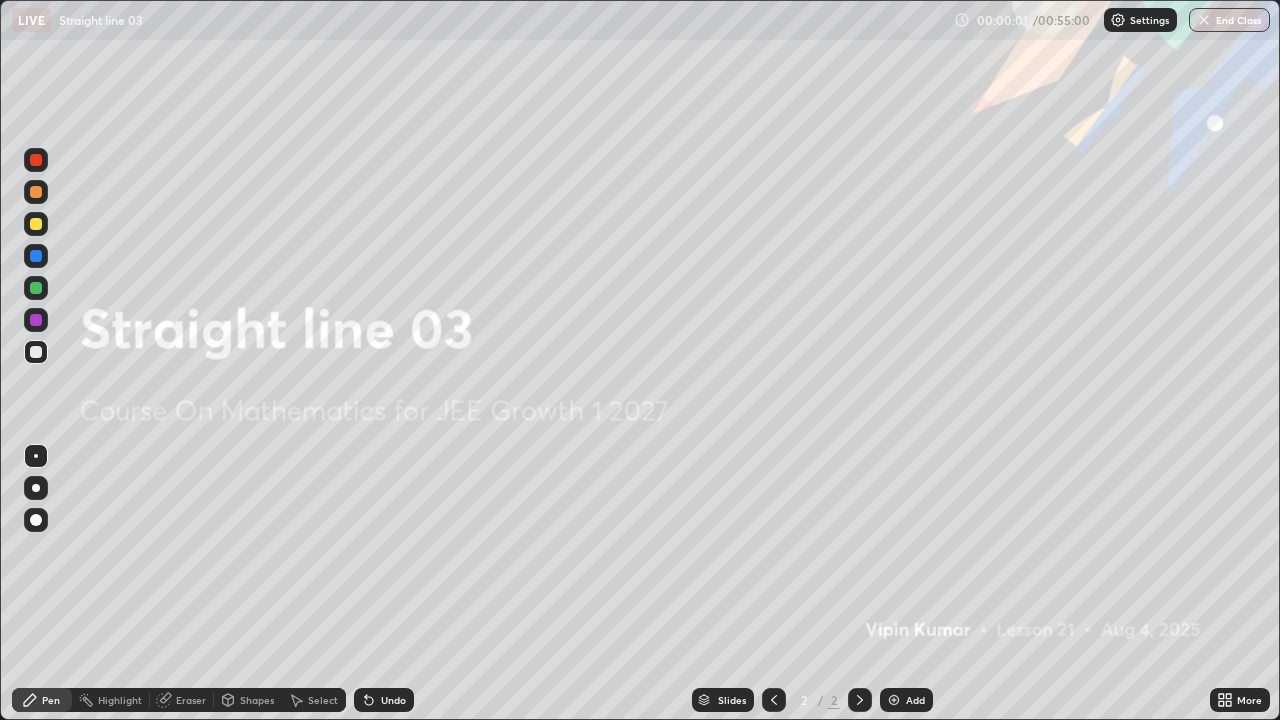 scroll, scrollTop: 99280, scrollLeft: 98720, axis: both 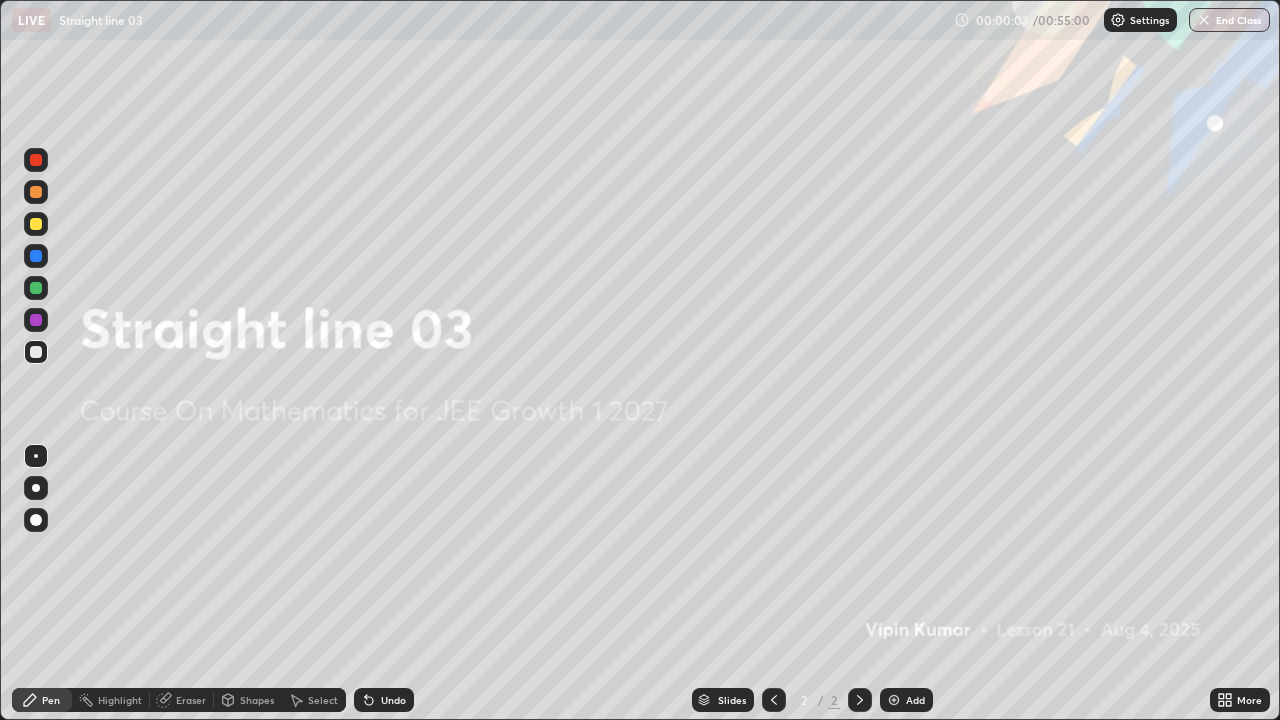 click on "Add" at bounding box center [906, 700] 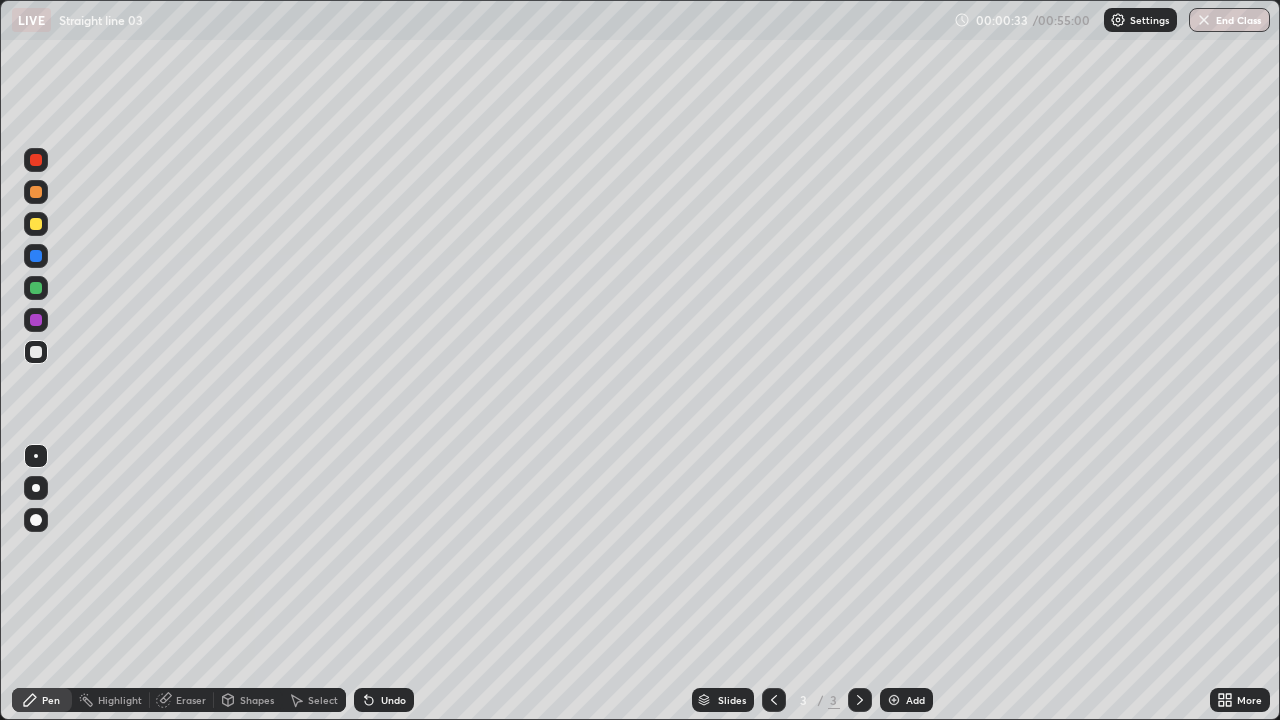 click on "Undo" at bounding box center (393, 700) 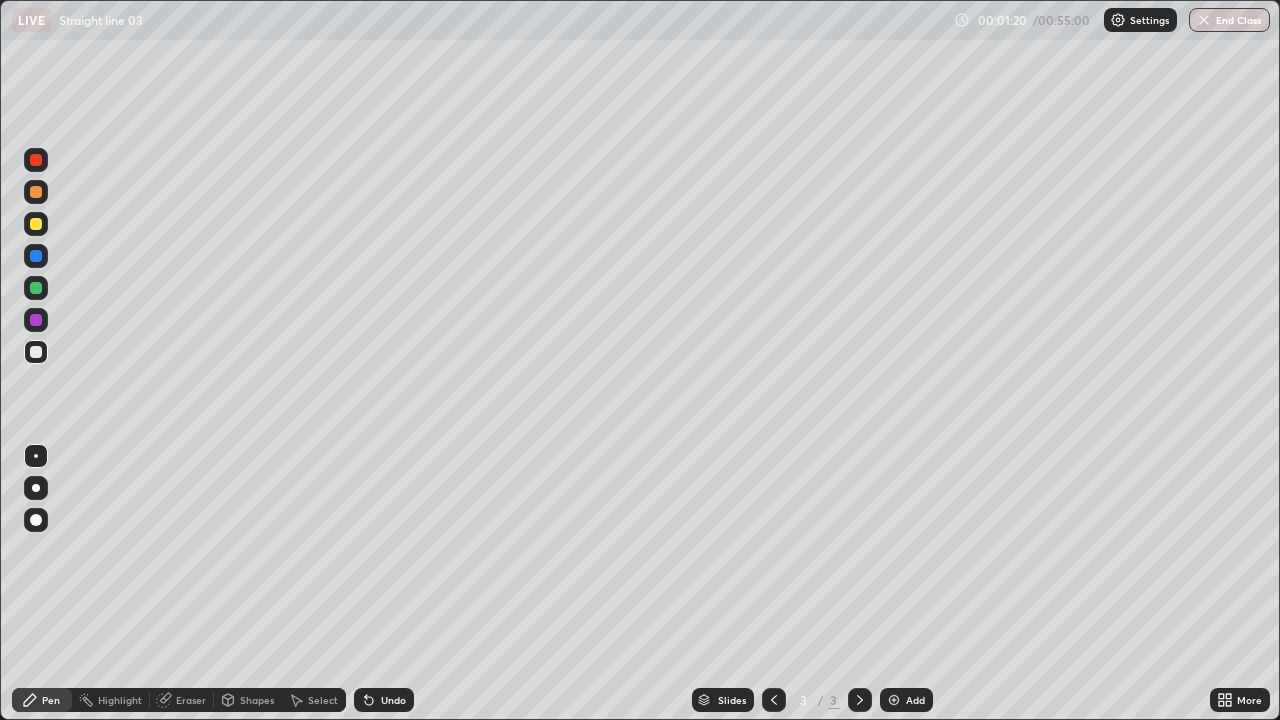 click on "Eraser" at bounding box center (191, 700) 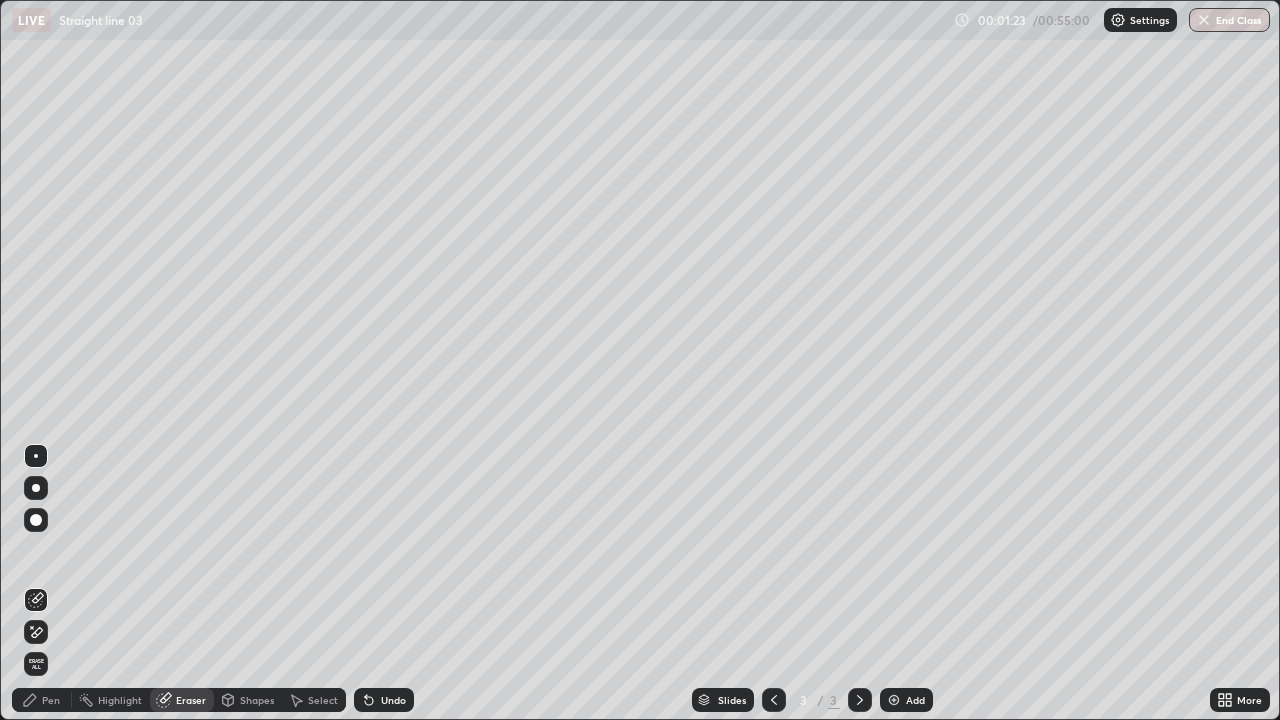 click on "Pen" at bounding box center (51, 700) 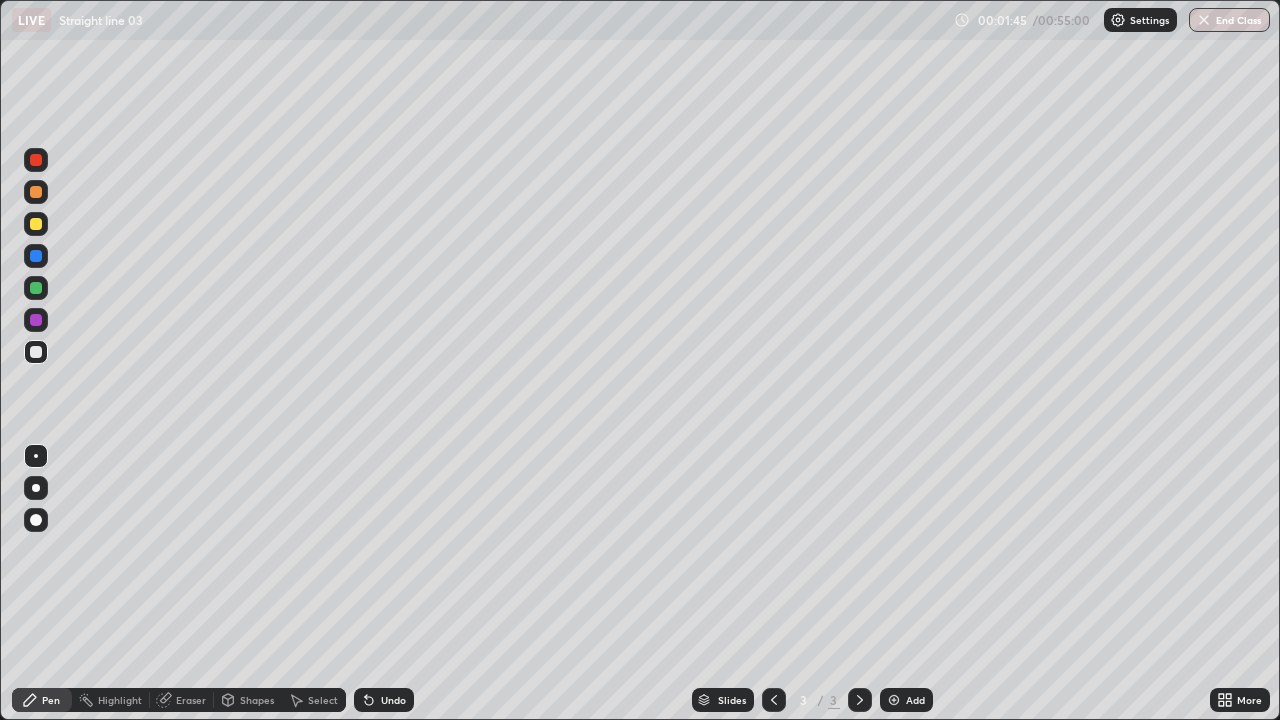 click on "More" at bounding box center [1240, 700] 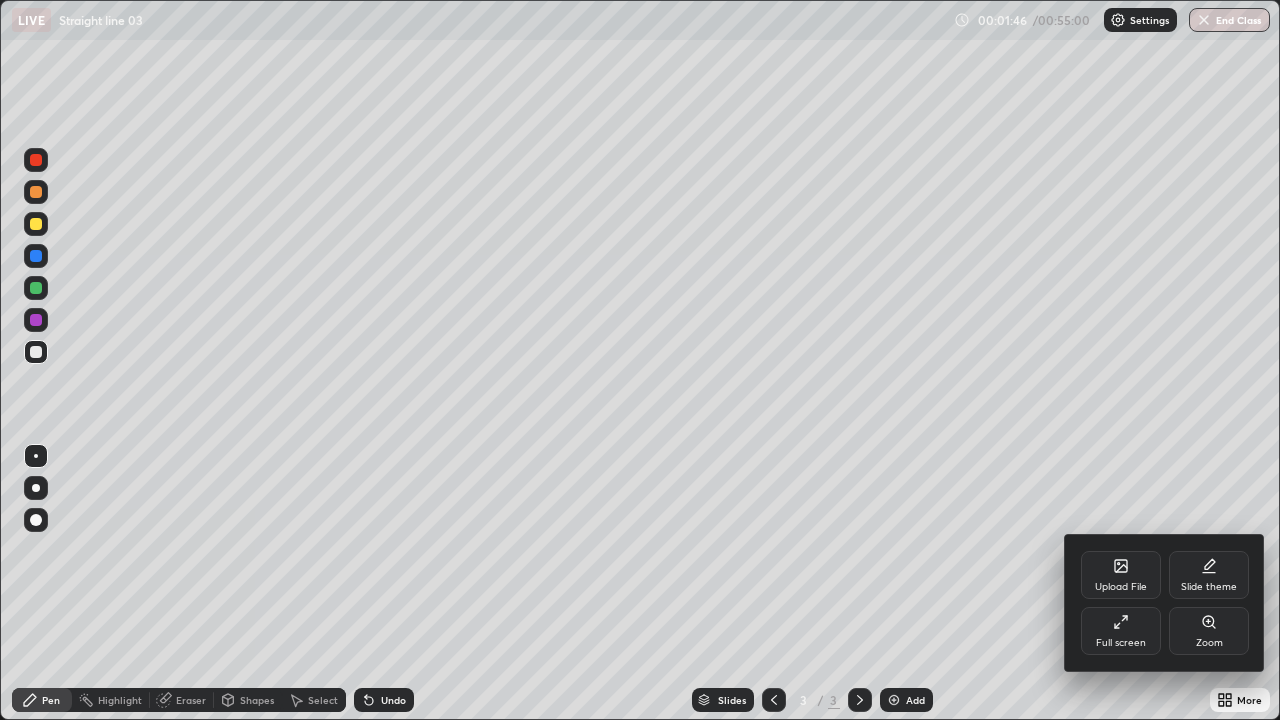 click at bounding box center (640, 360) 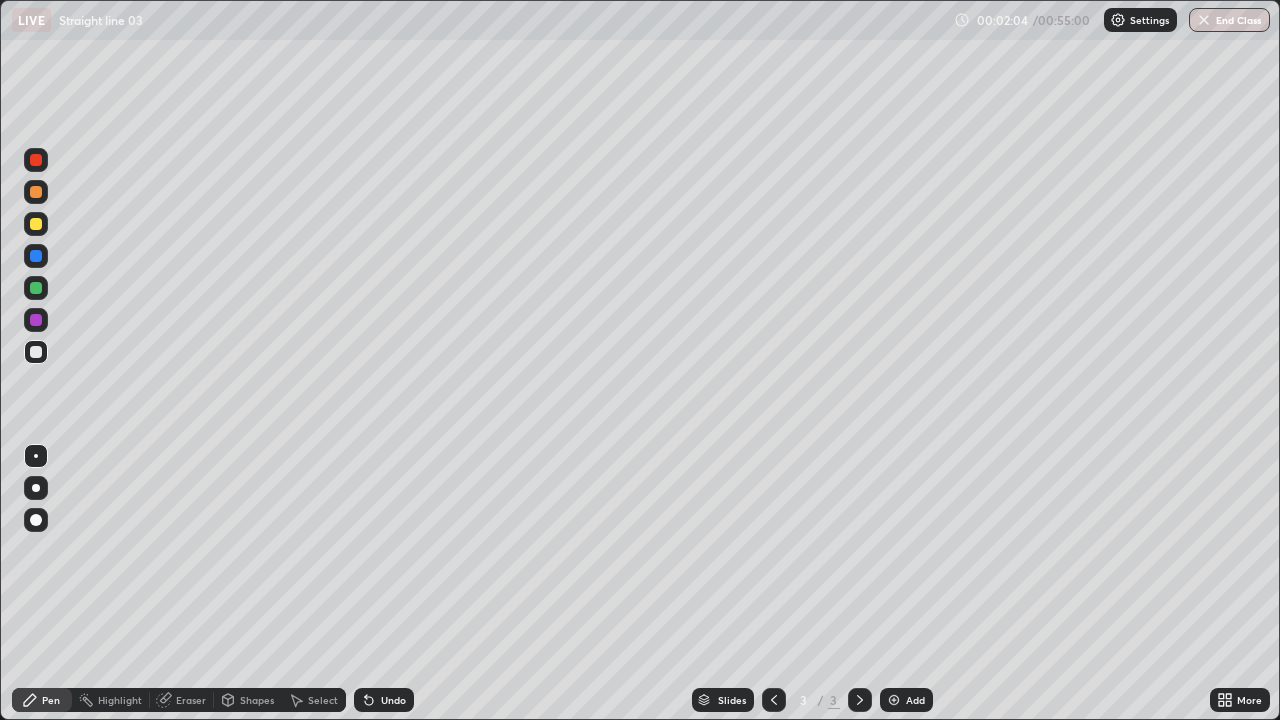 click on "Undo" at bounding box center (393, 700) 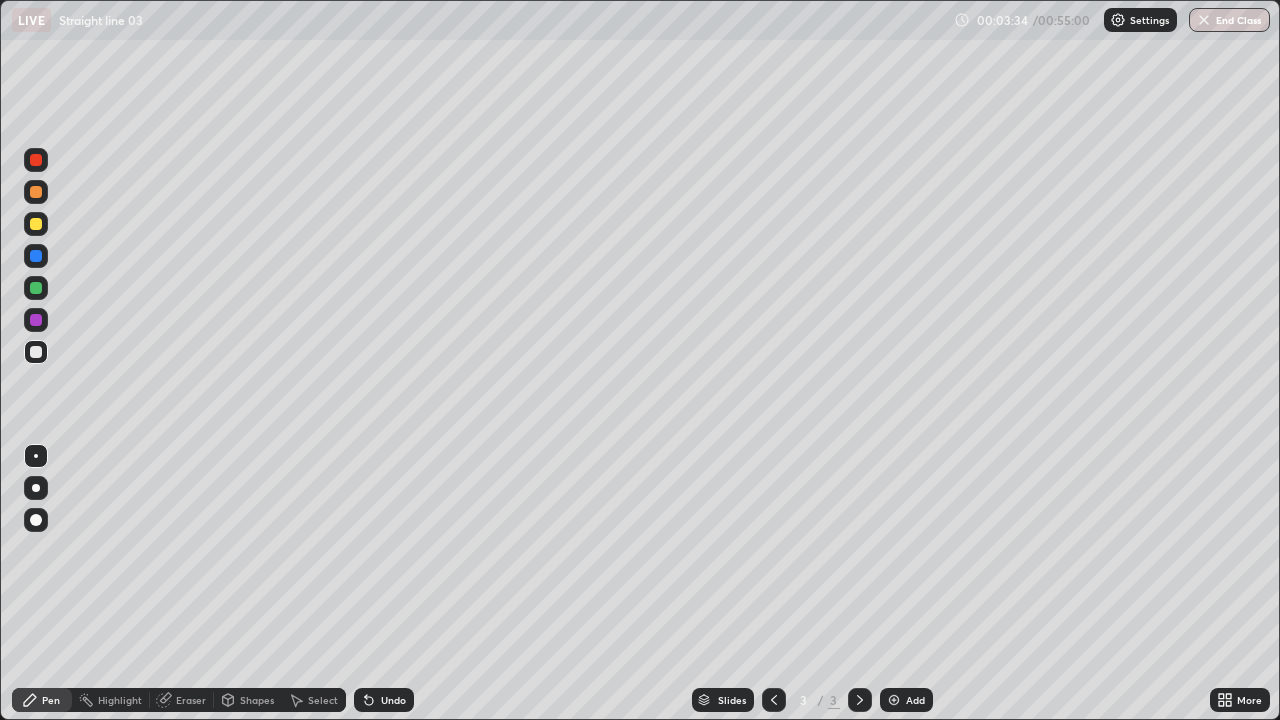click on "Add" at bounding box center [915, 700] 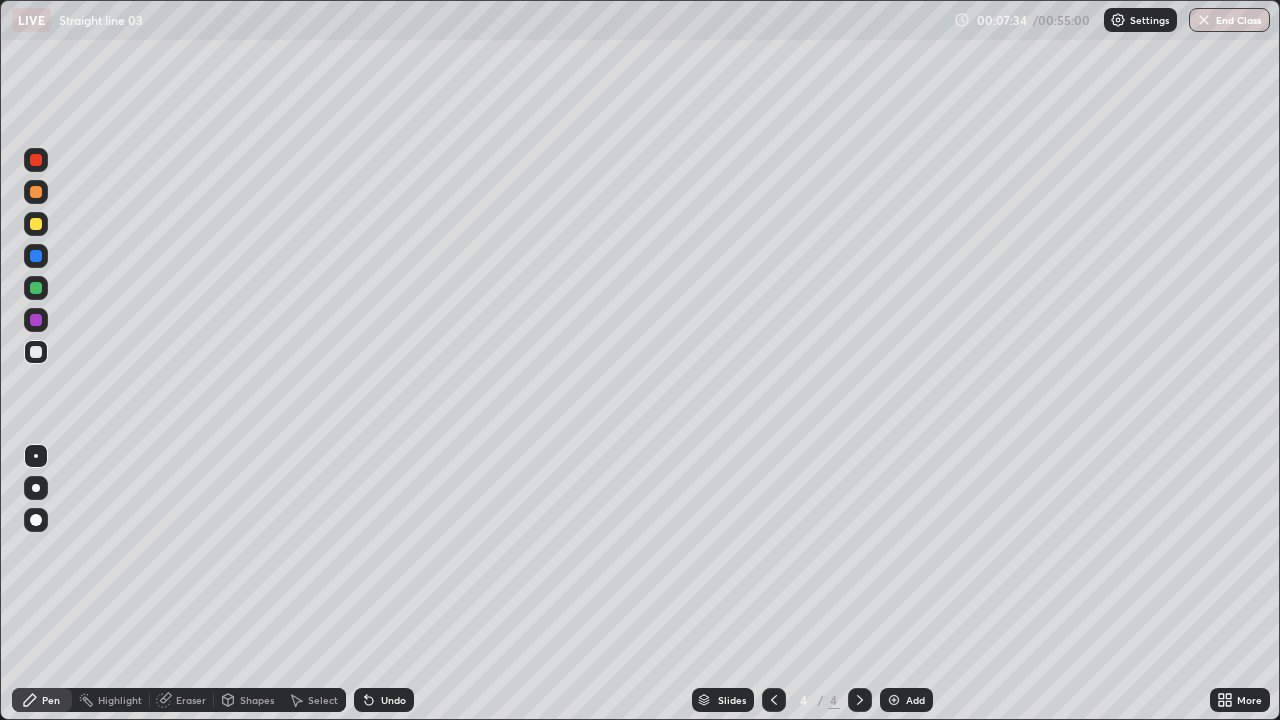 click on "Add" at bounding box center [915, 700] 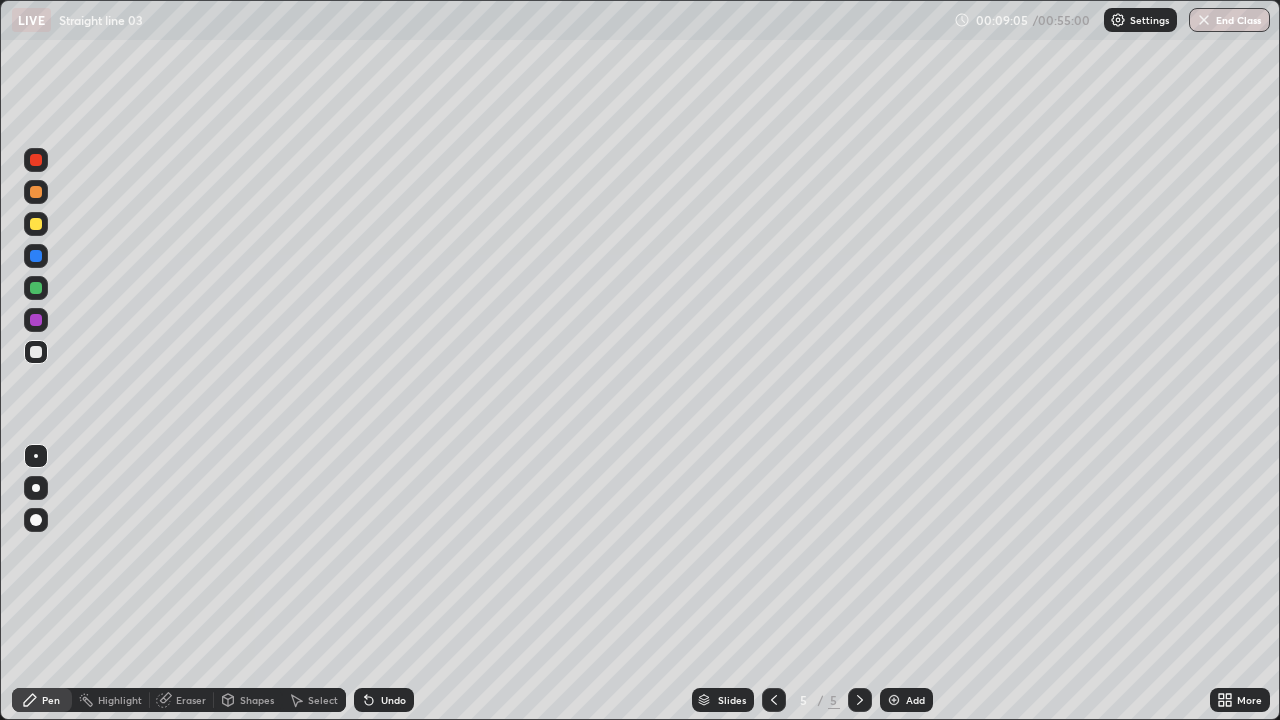 click on "Add" at bounding box center [915, 700] 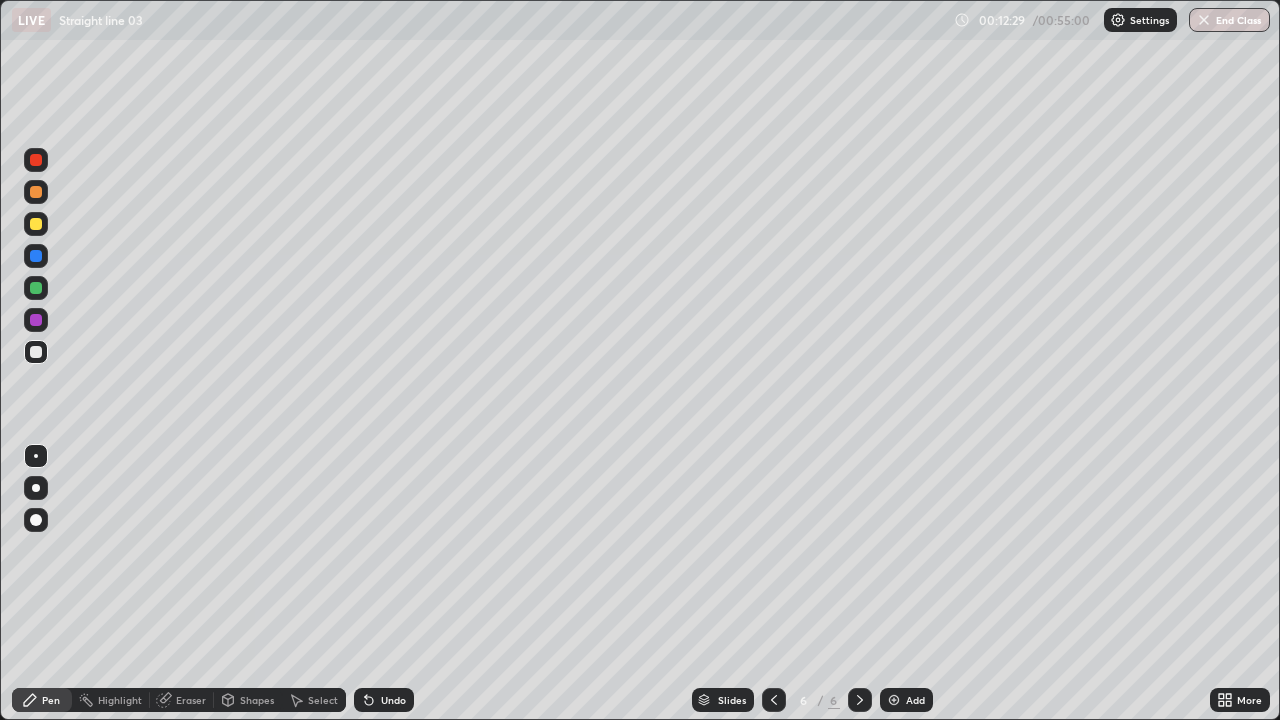 click on "Add" at bounding box center (906, 700) 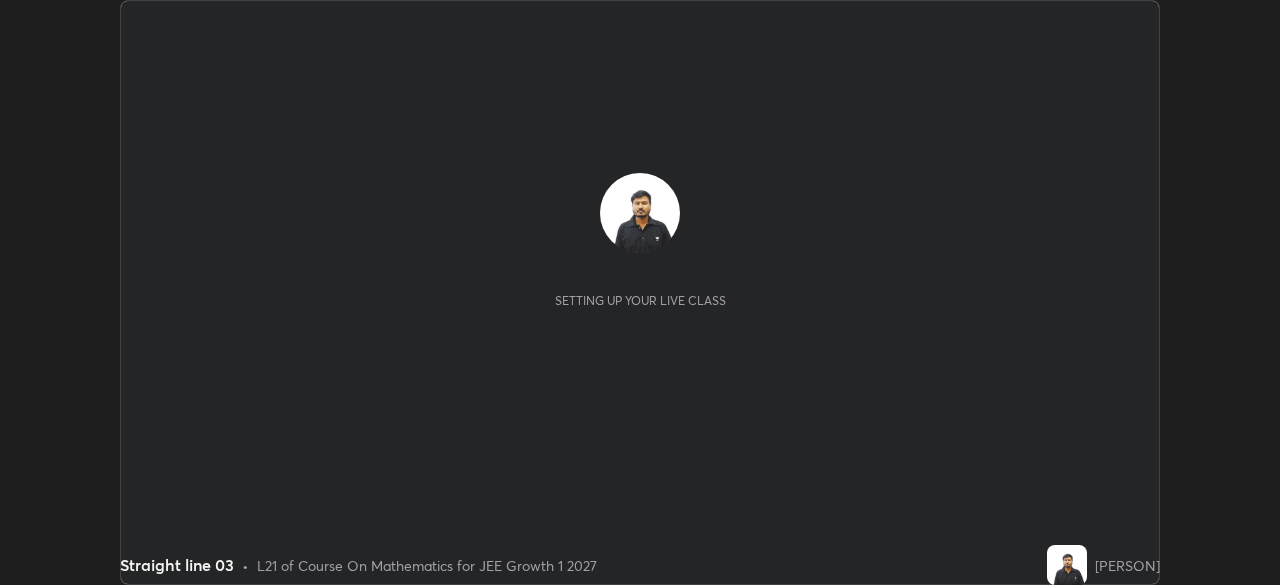 scroll, scrollTop: 0, scrollLeft: 0, axis: both 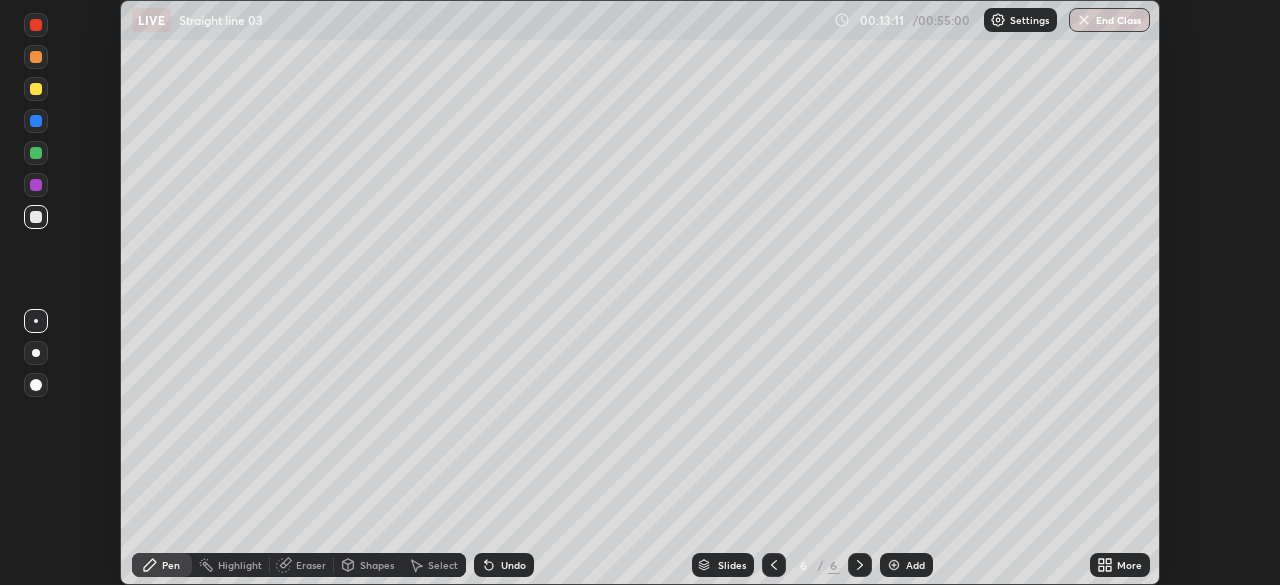 click on "More" at bounding box center [1120, 565] 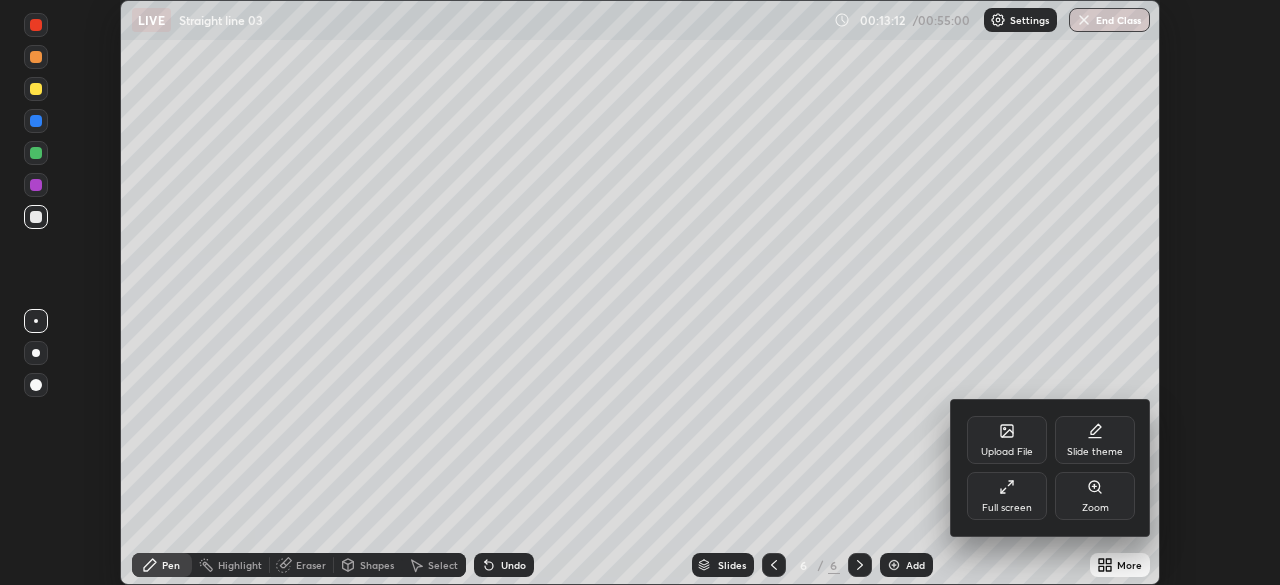 click on "Full screen" at bounding box center [1007, 496] 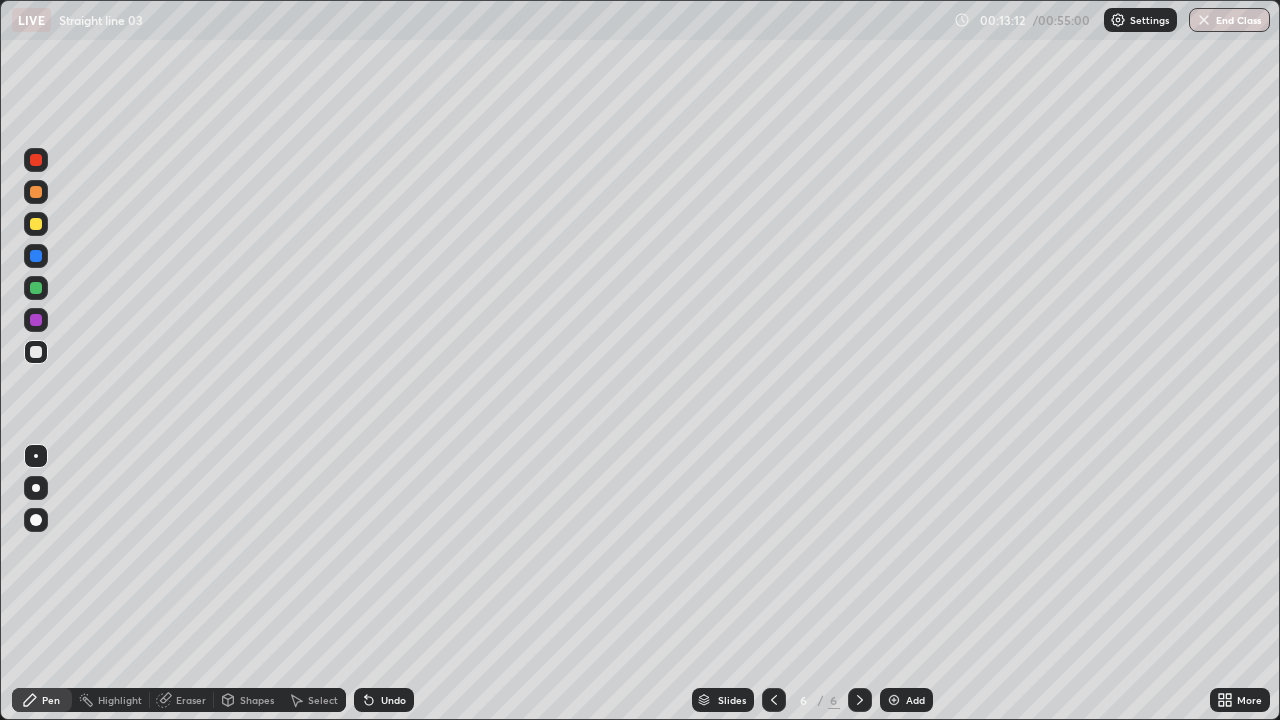 scroll, scrollTop: 99280, scrollLeft: 98720, axis: both 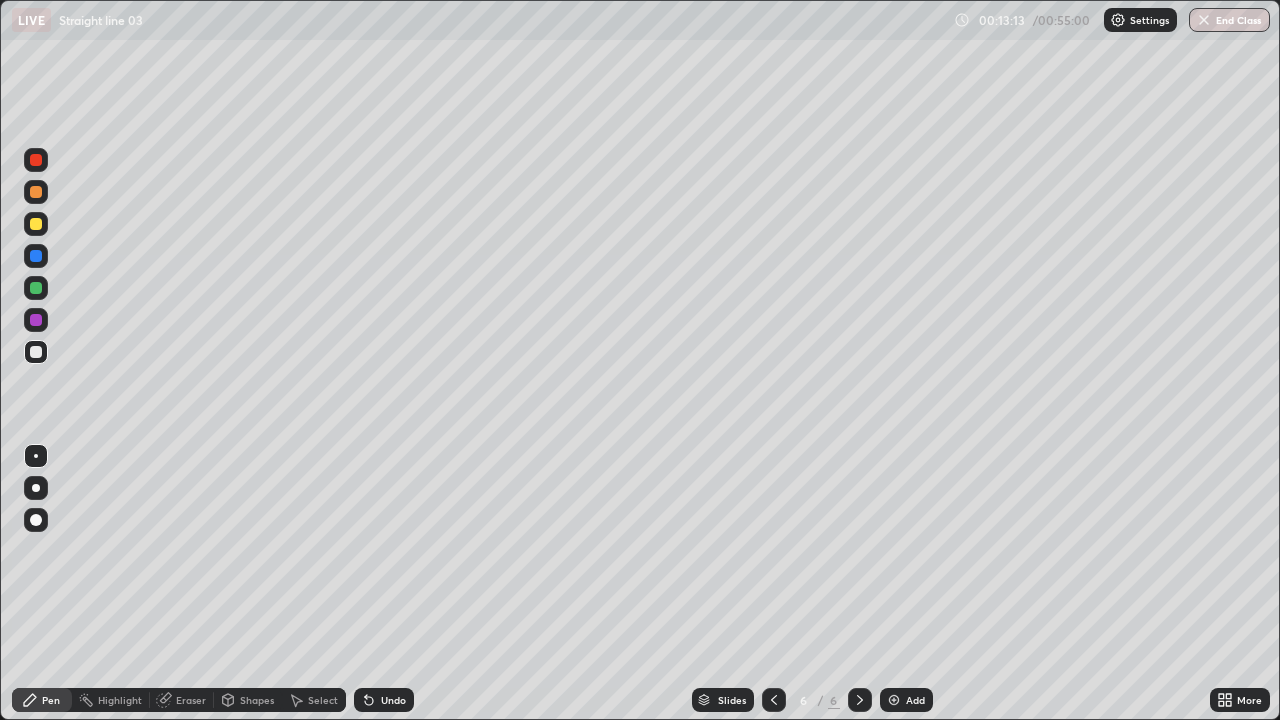 click on "Settings" at bounding box center [1140, 20] 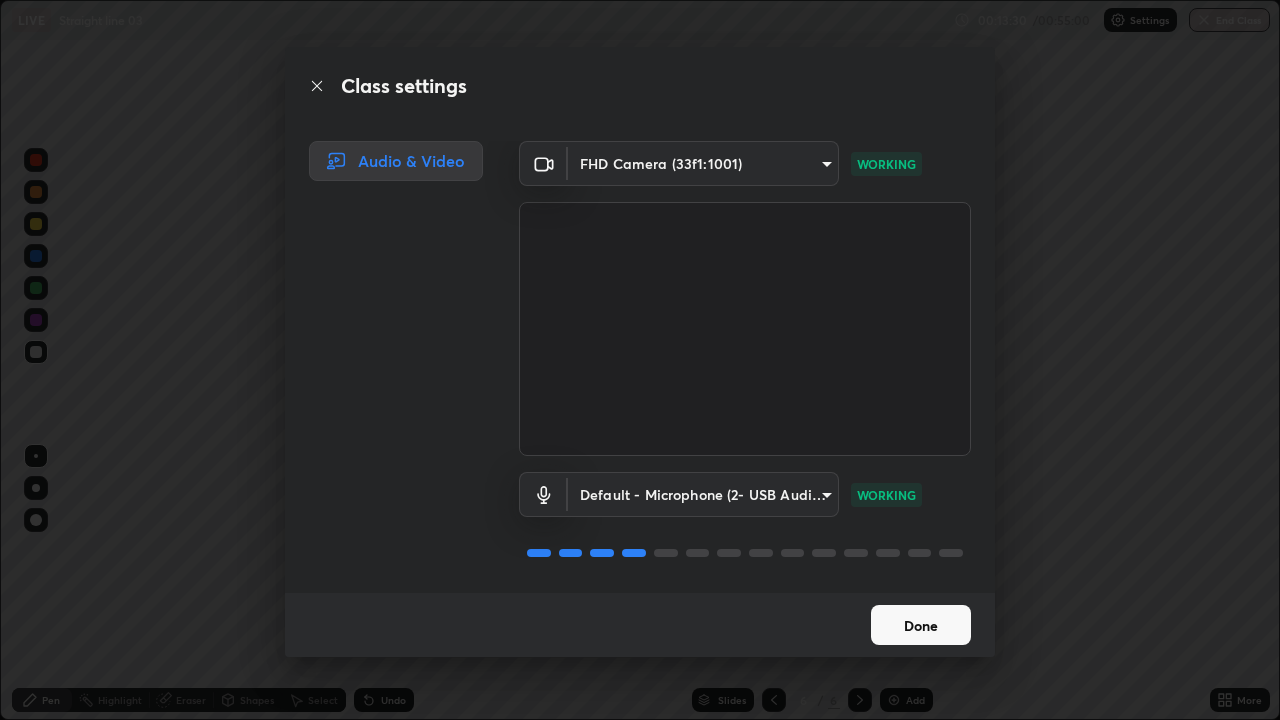 click on "Done" at bounding box center [921, 625] 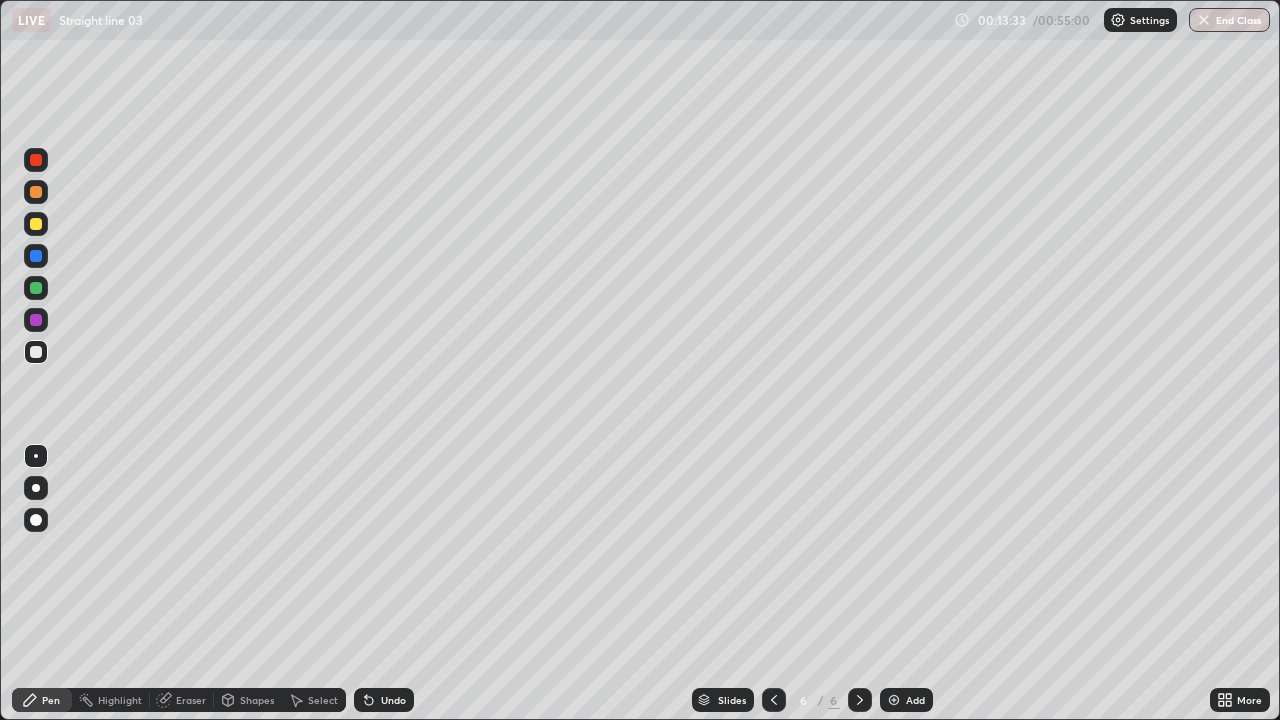 click on "Add" at bounding box center (915, 700) 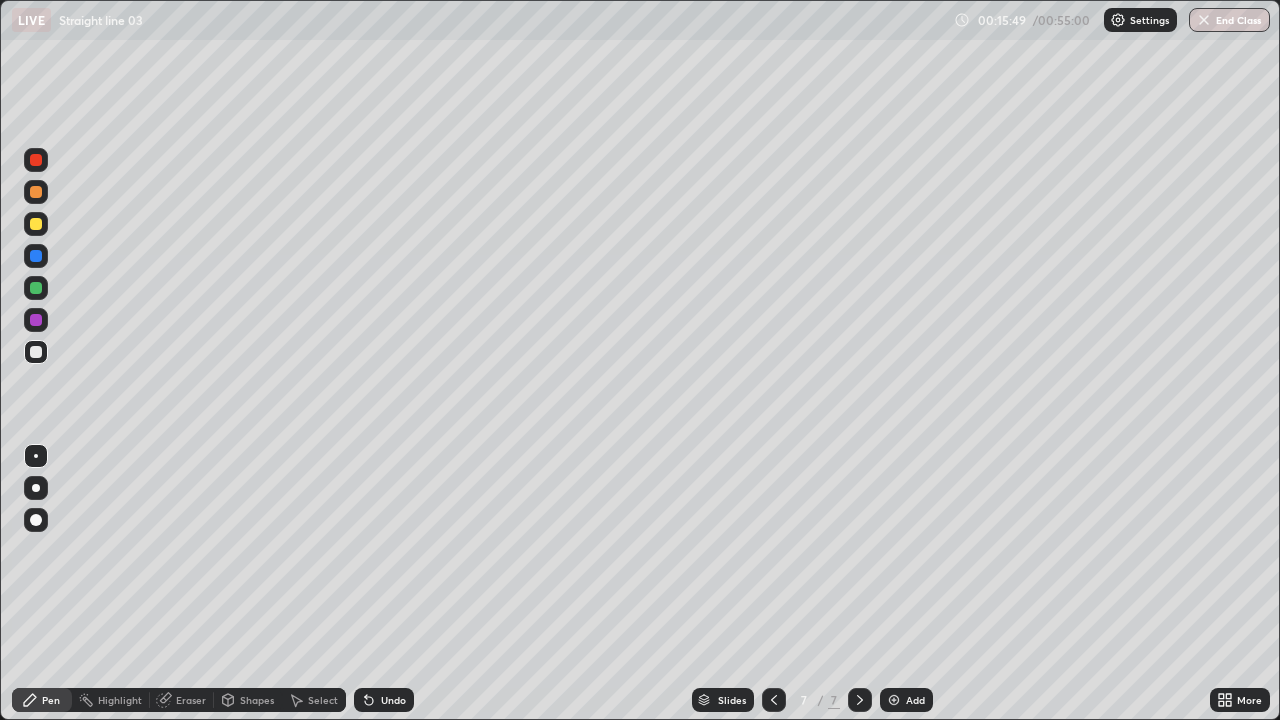 click on "Add" at bounding box center (915, 700) 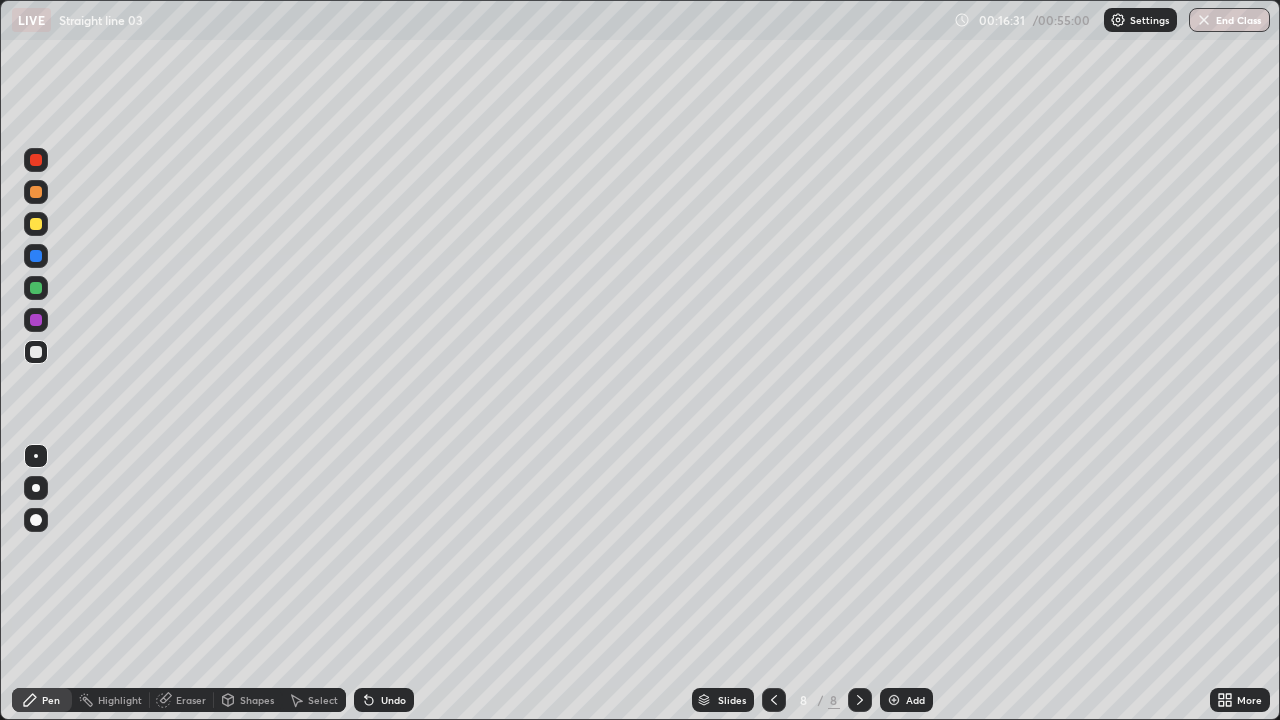 click 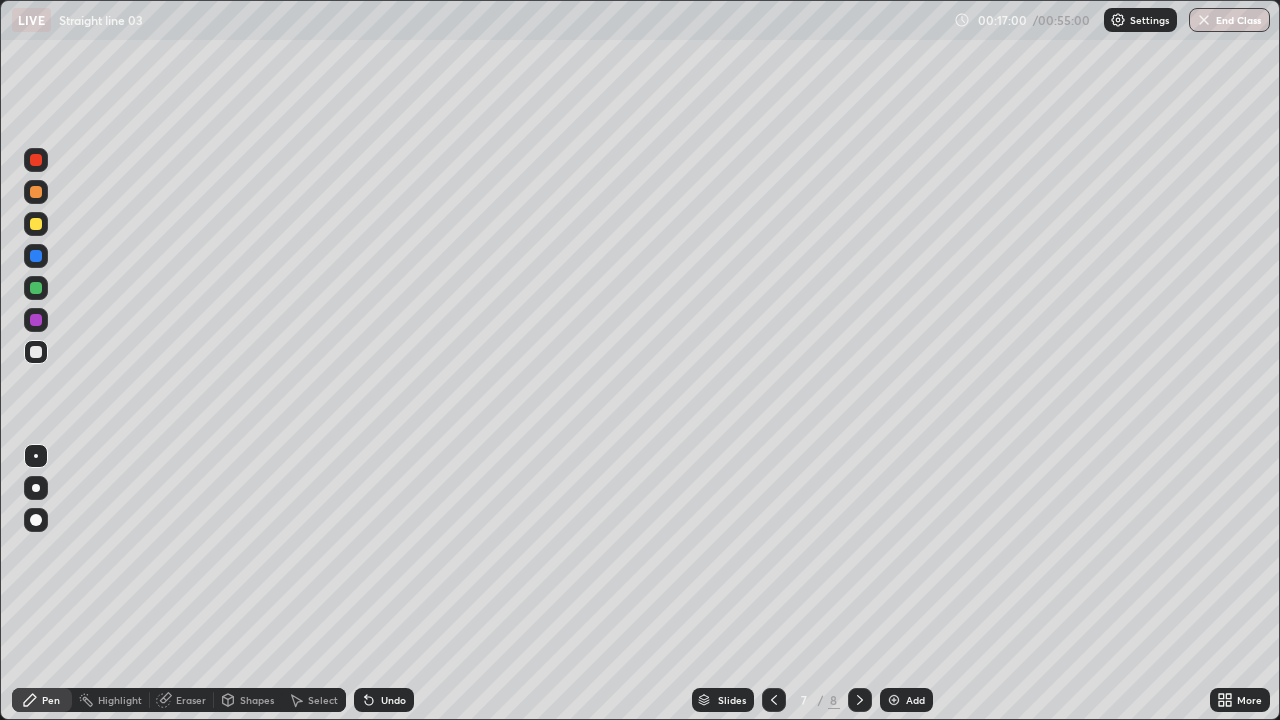 click 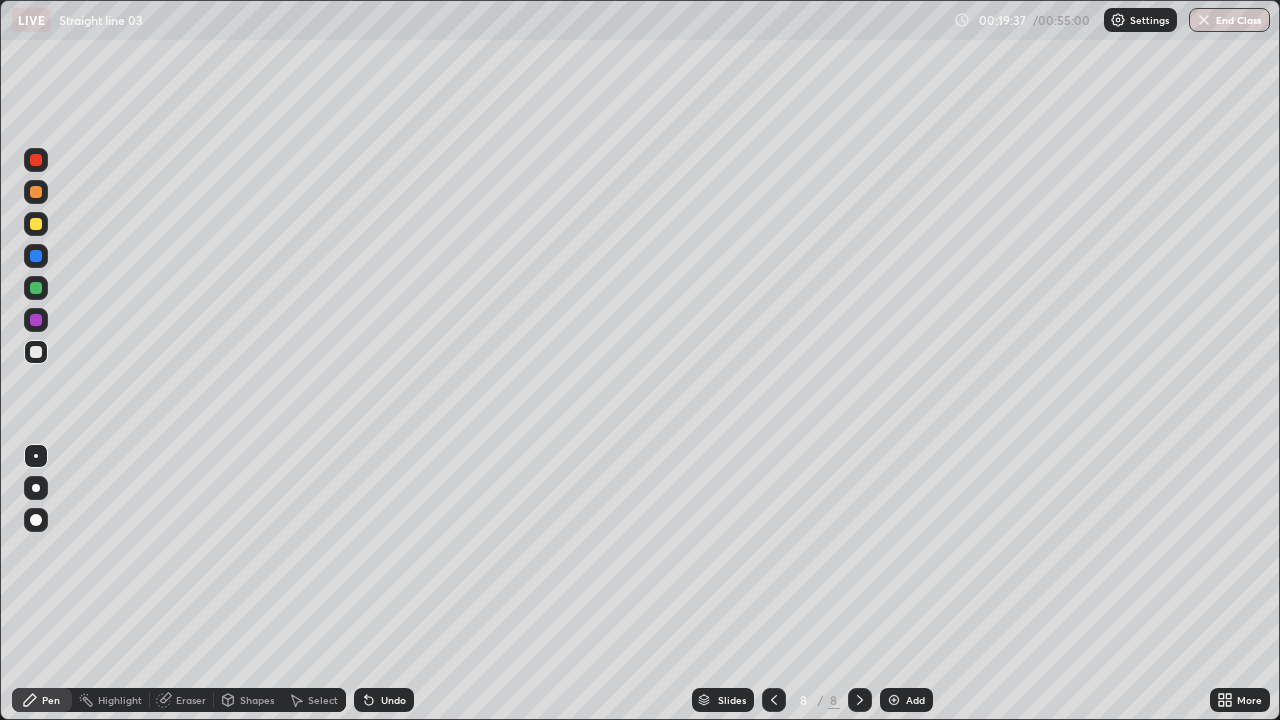 click at bounding box center (894, 700) 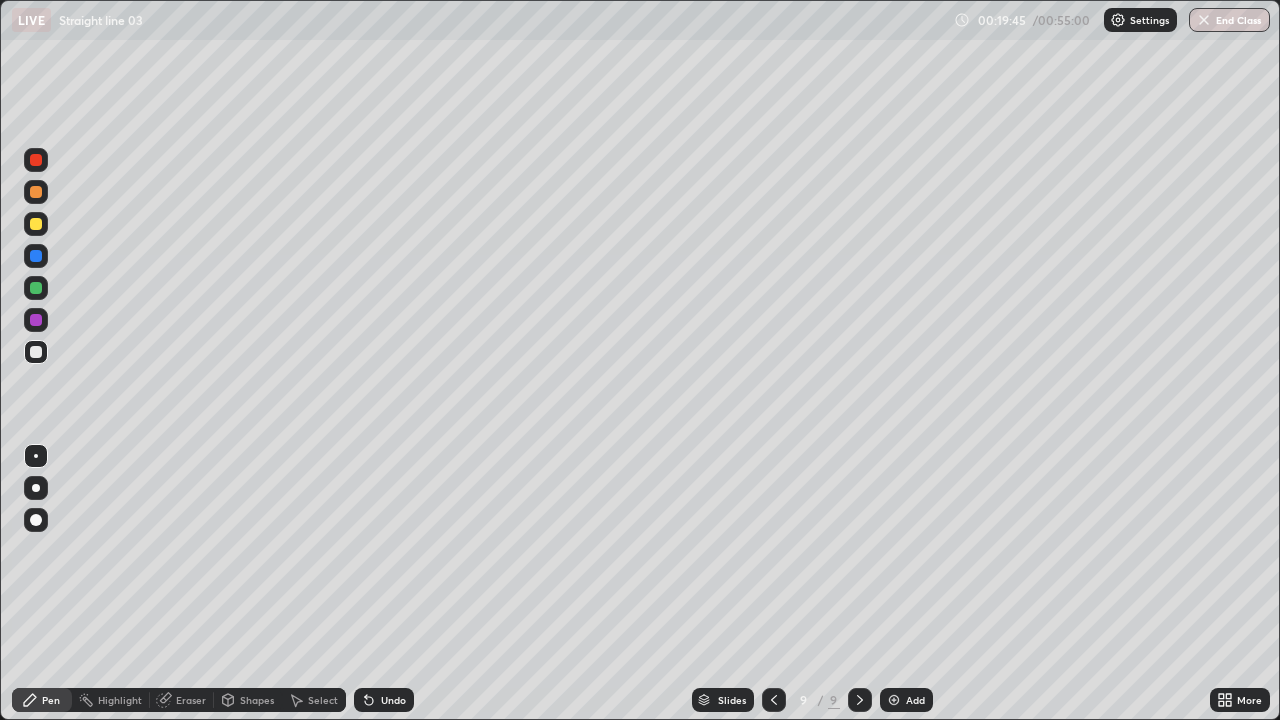 click on "Undo" at bounding box center (384, 700) 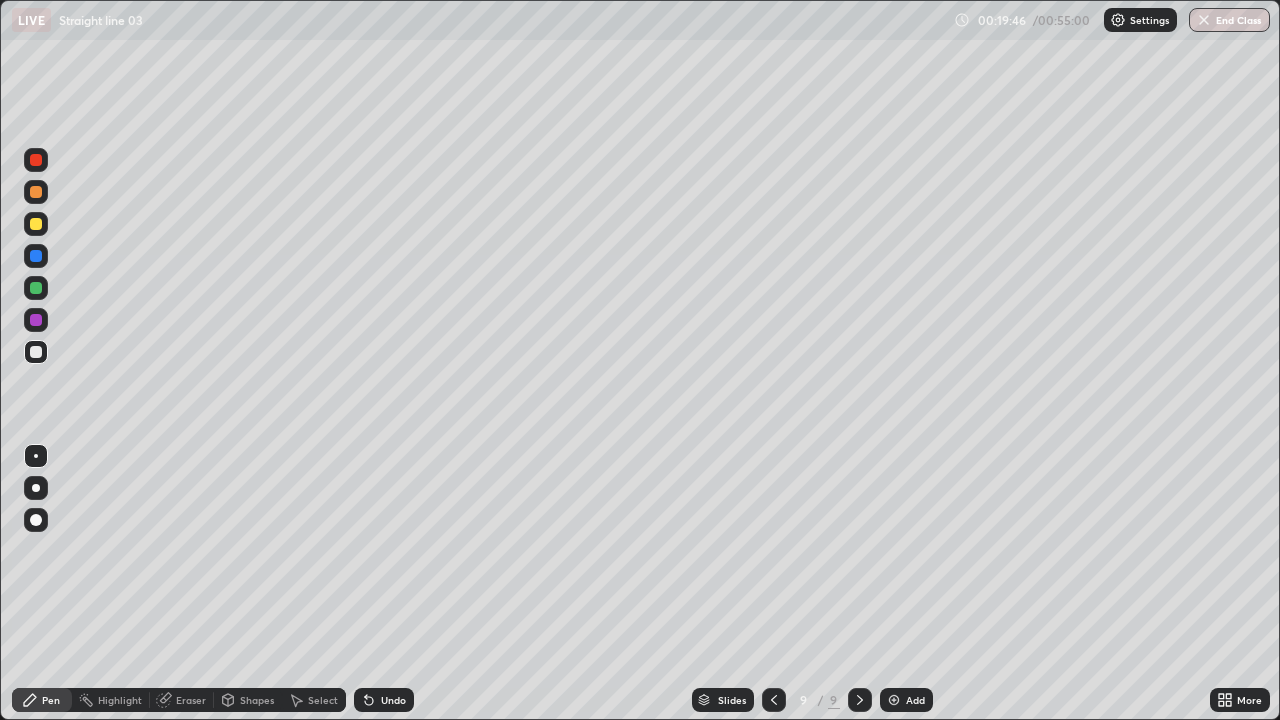 click on "Undo" at bounding box center (384, 700) 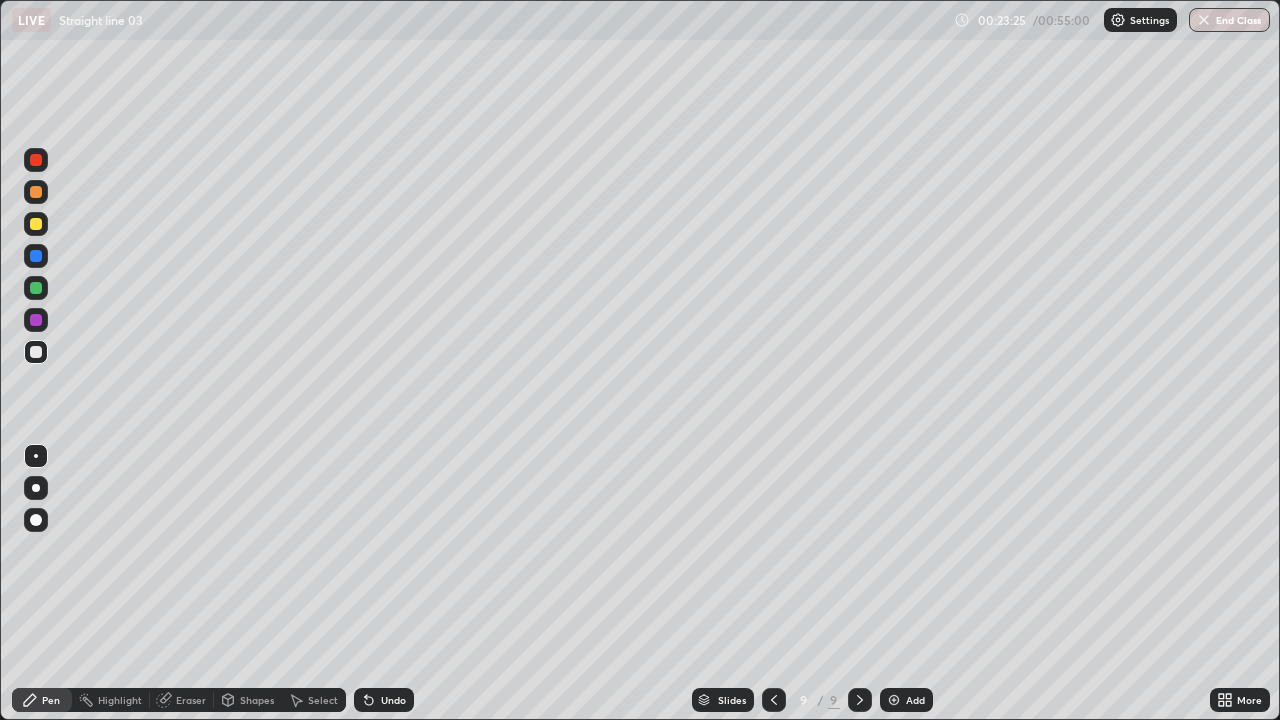 click on "Add" at bounding box center (906, 700) 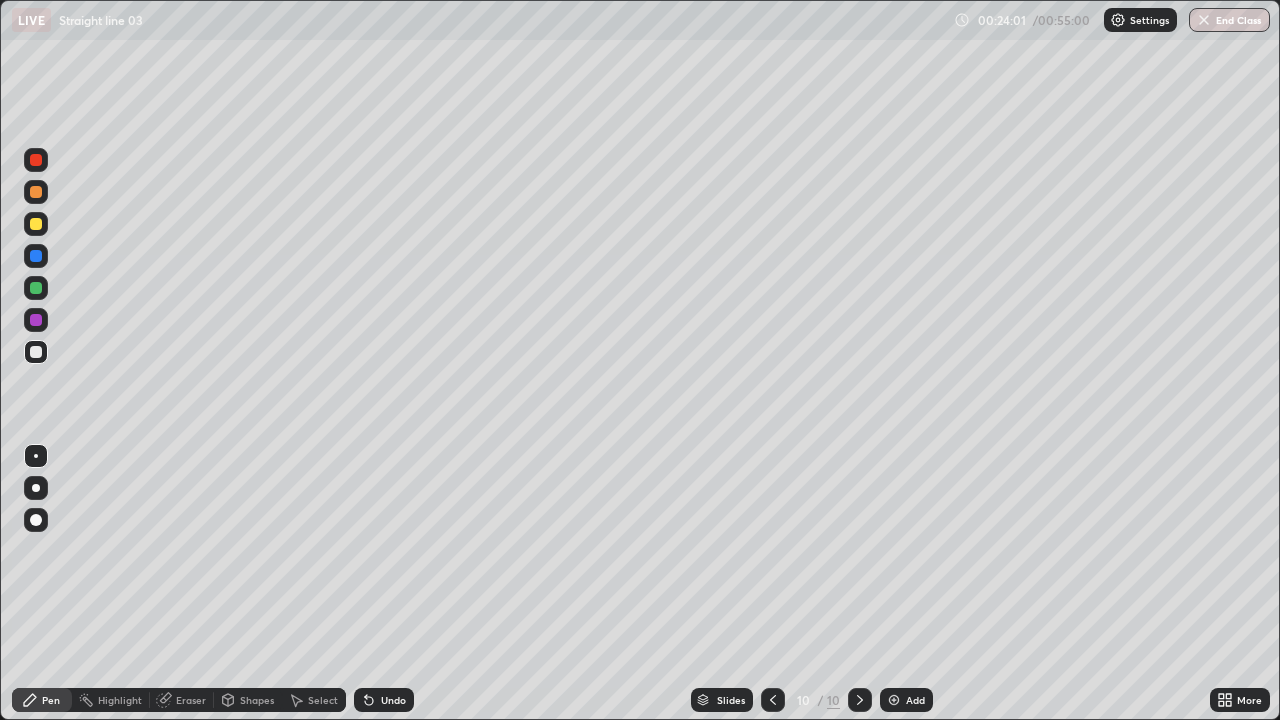 click on "Undo" at bounding box center [393, 700] 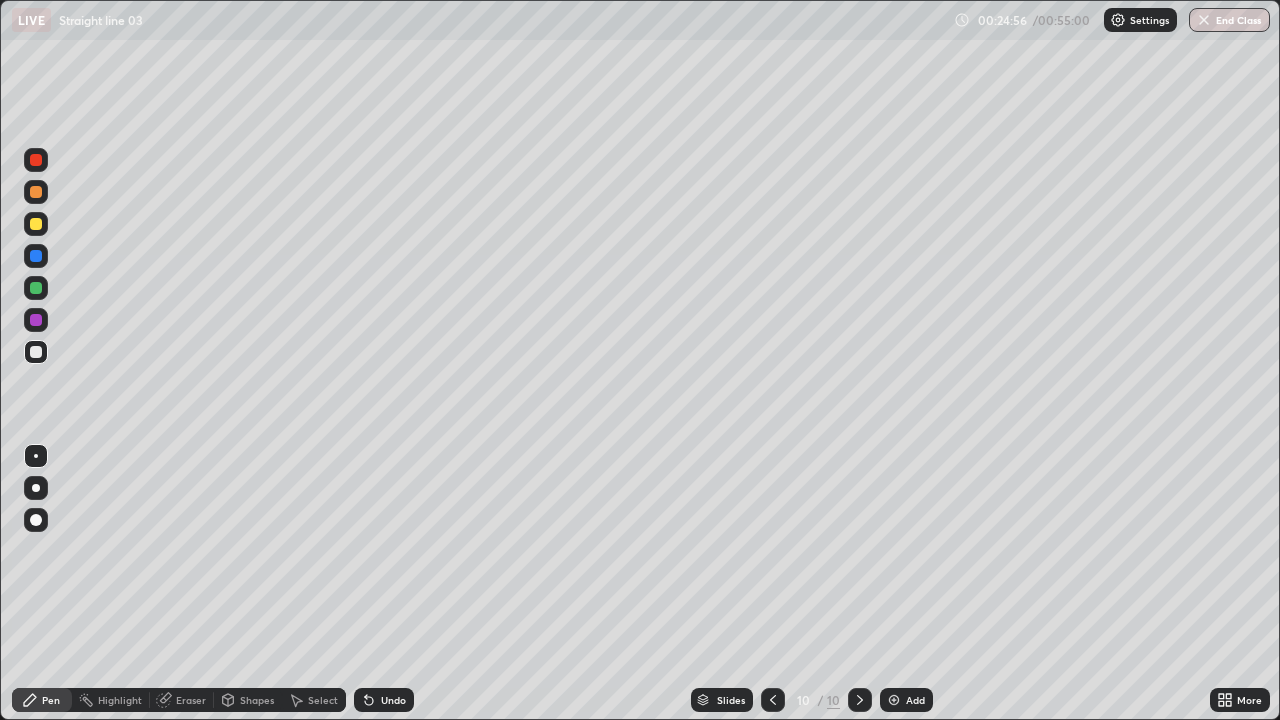 click on "Undo" at bounding box center [393, 700] 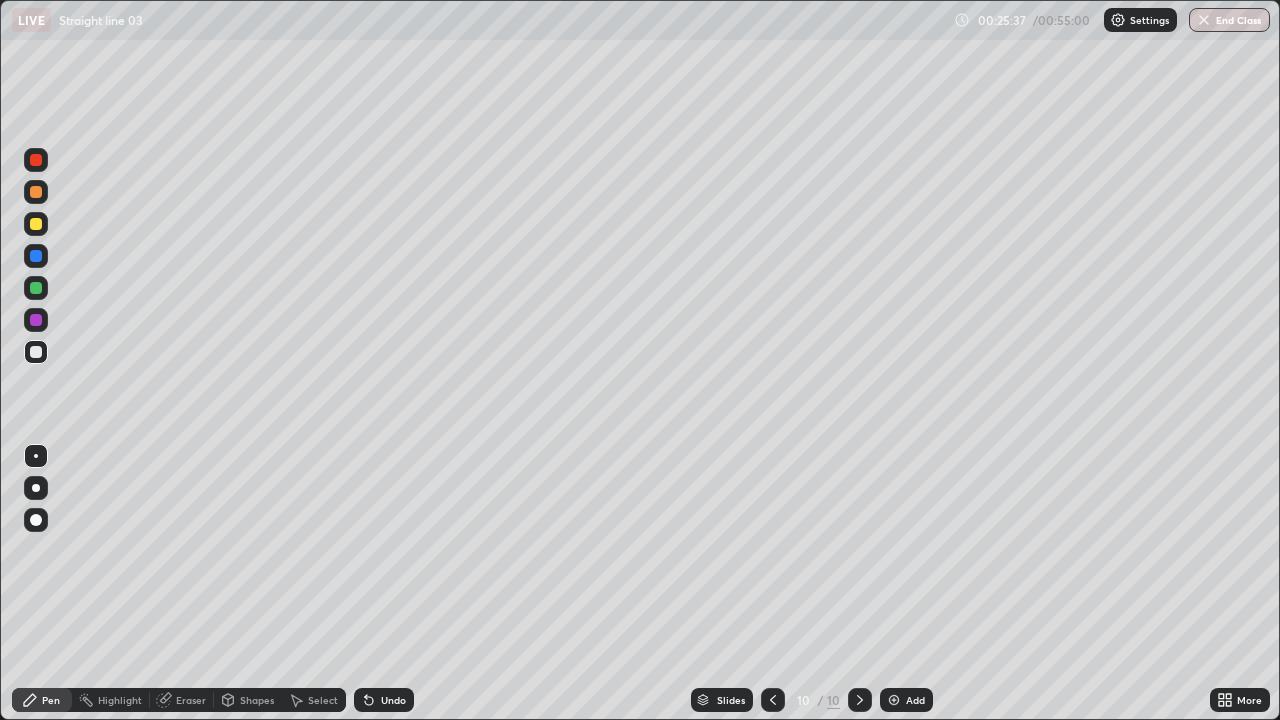 click on "Add" at bounding box center [915, 700] 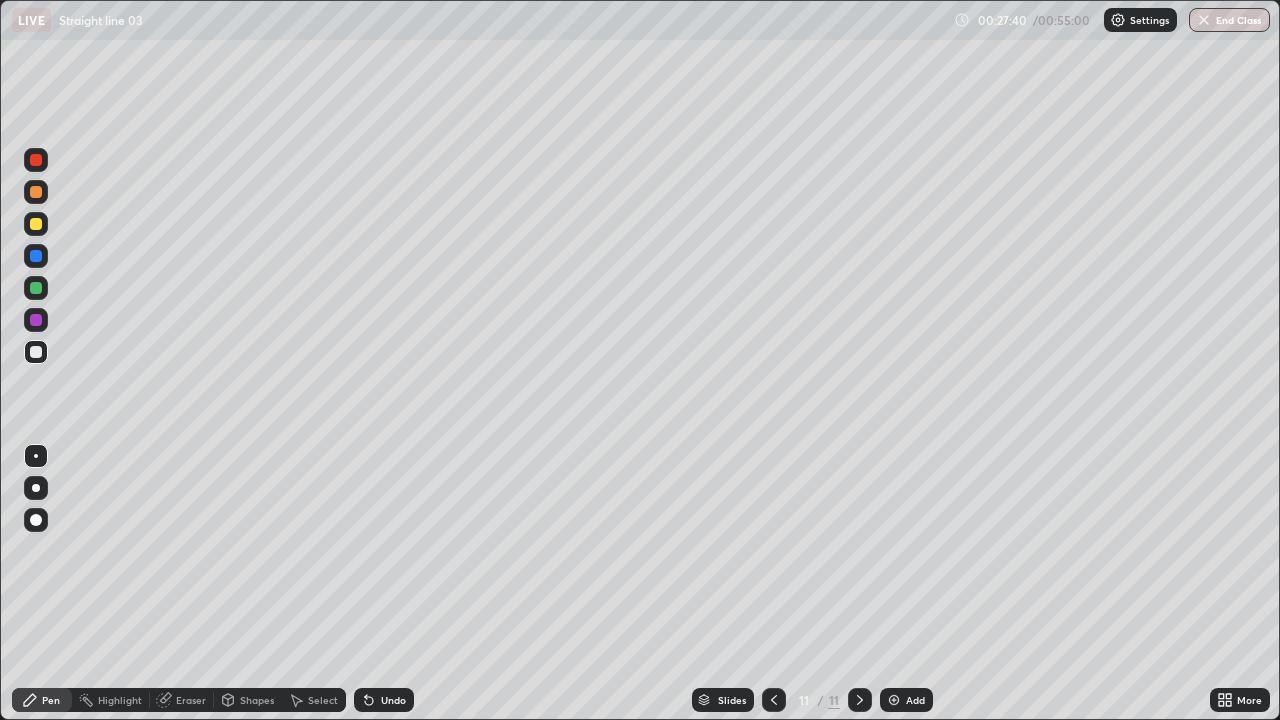 click on "Add" at bounding box center [906, 700] 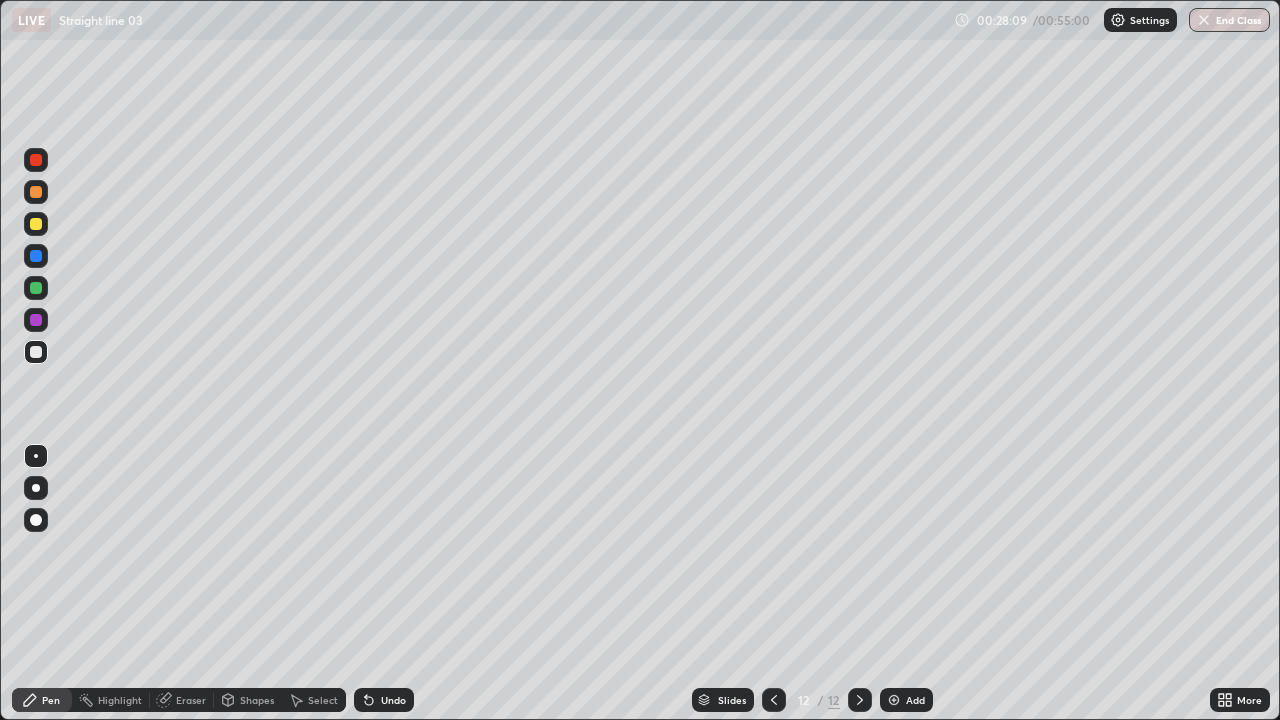 click at bounding box center [36, 224] 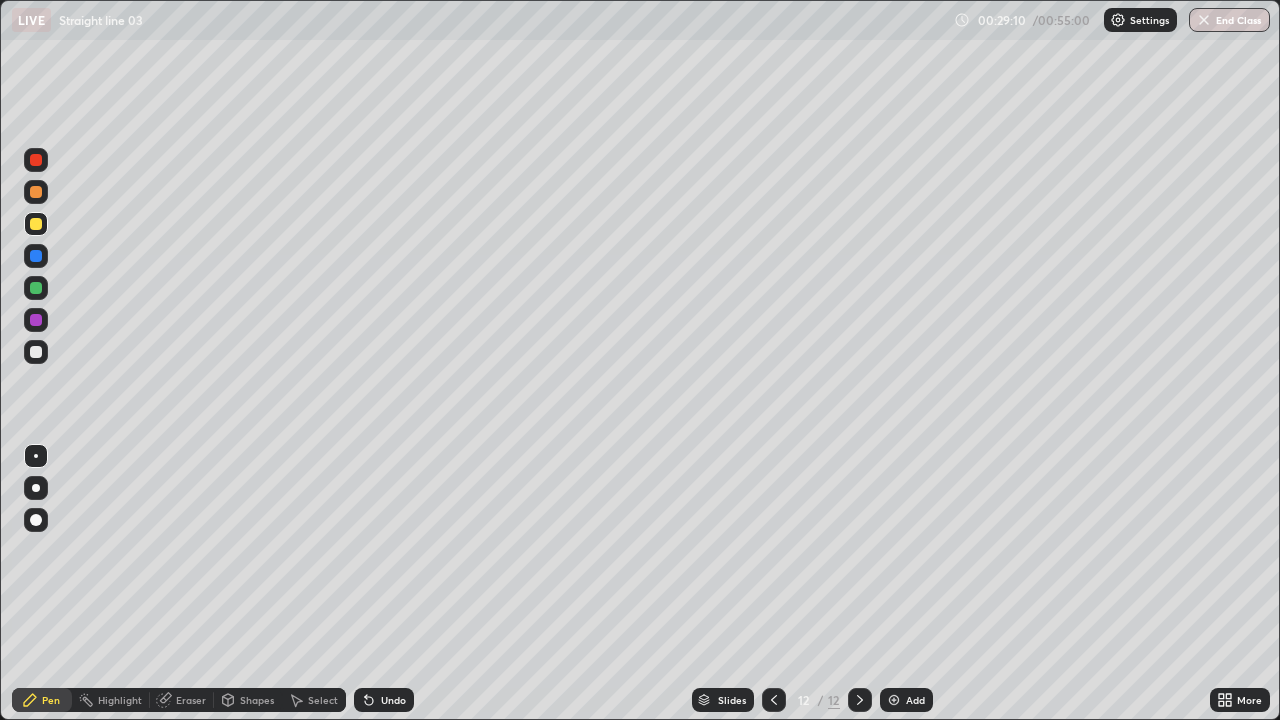 click on "Undo" at bounding box center [393, 700] 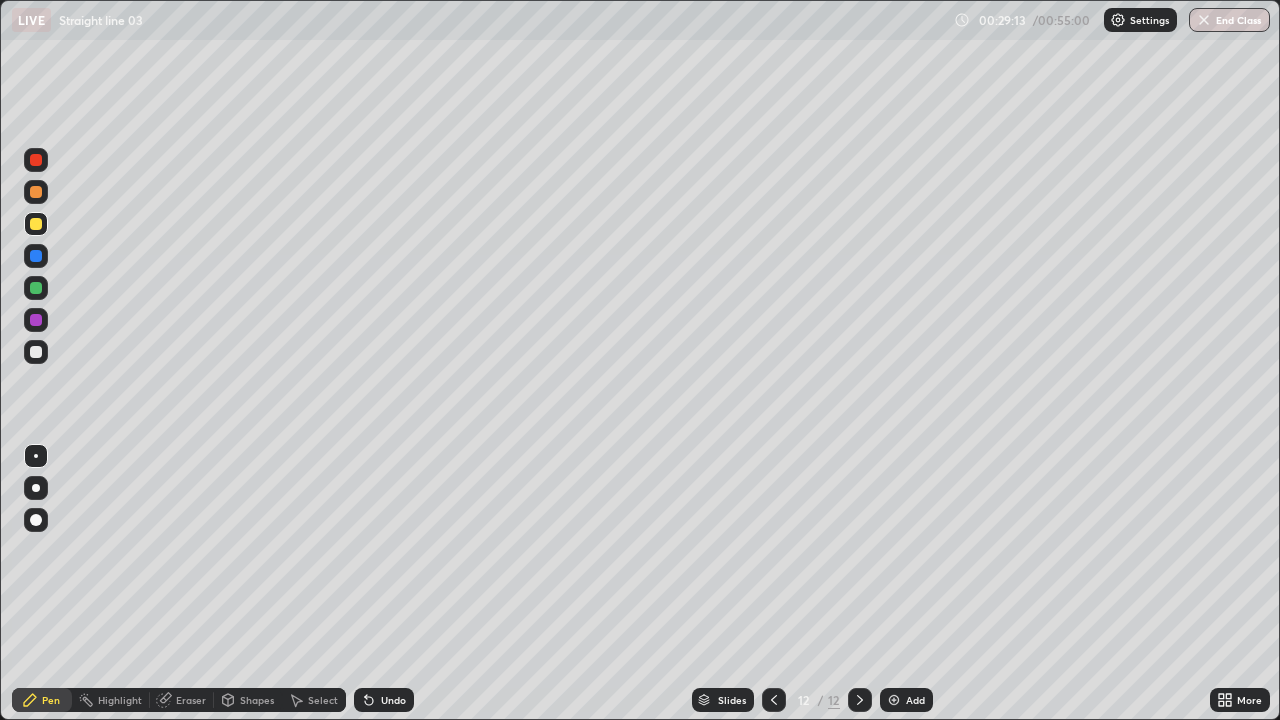 click on "Undo" at bounding box center [393, 700] 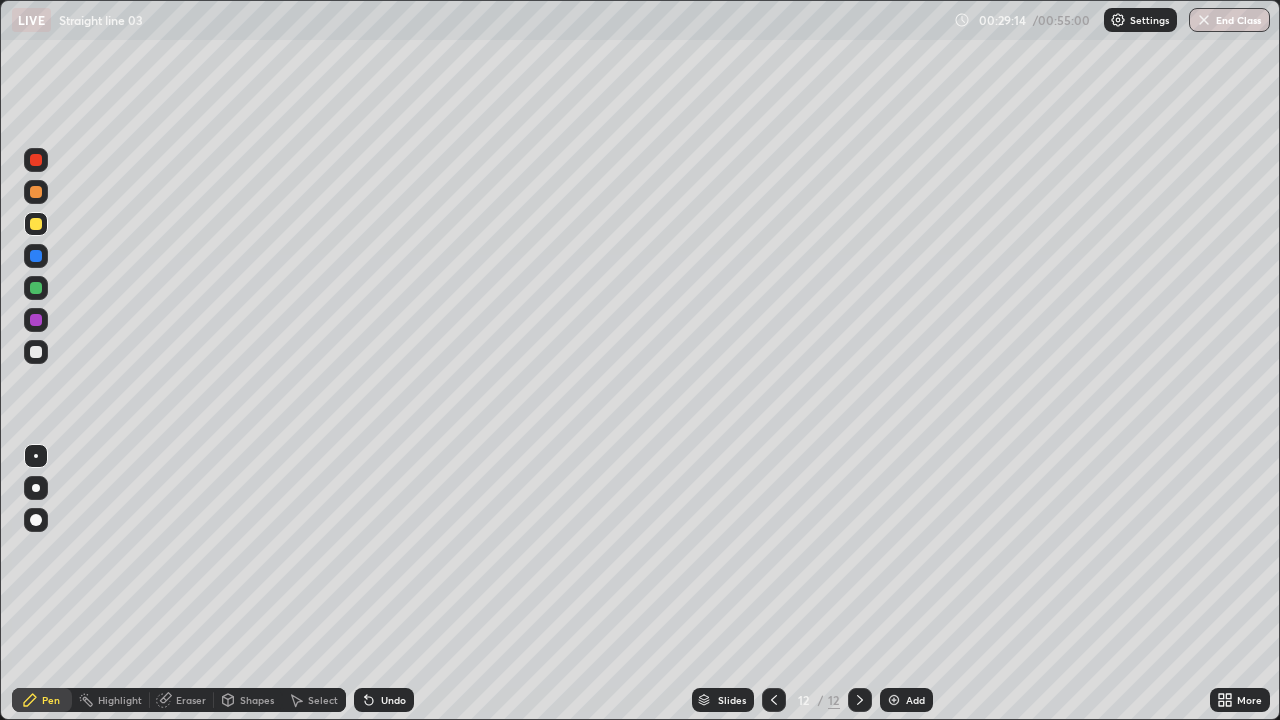 click on "Undo" at bounding box center [393, 700] 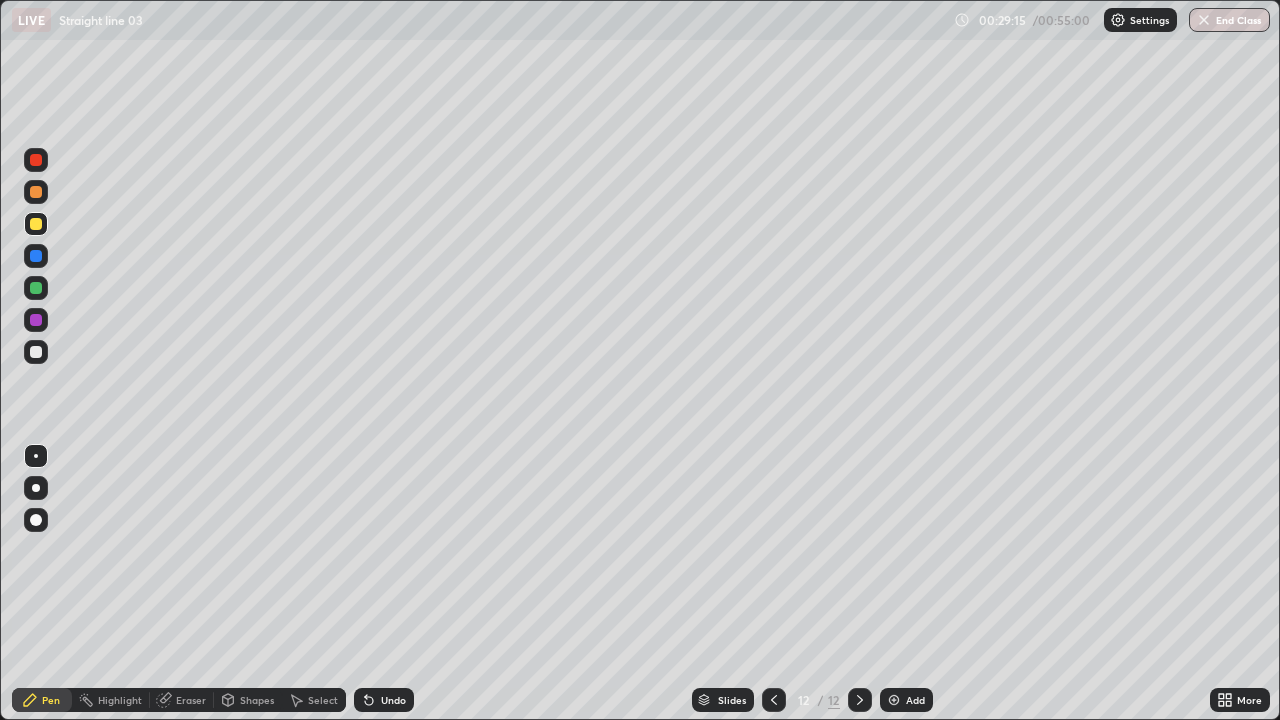 click on "Undo" at bounding box center (393, 700) 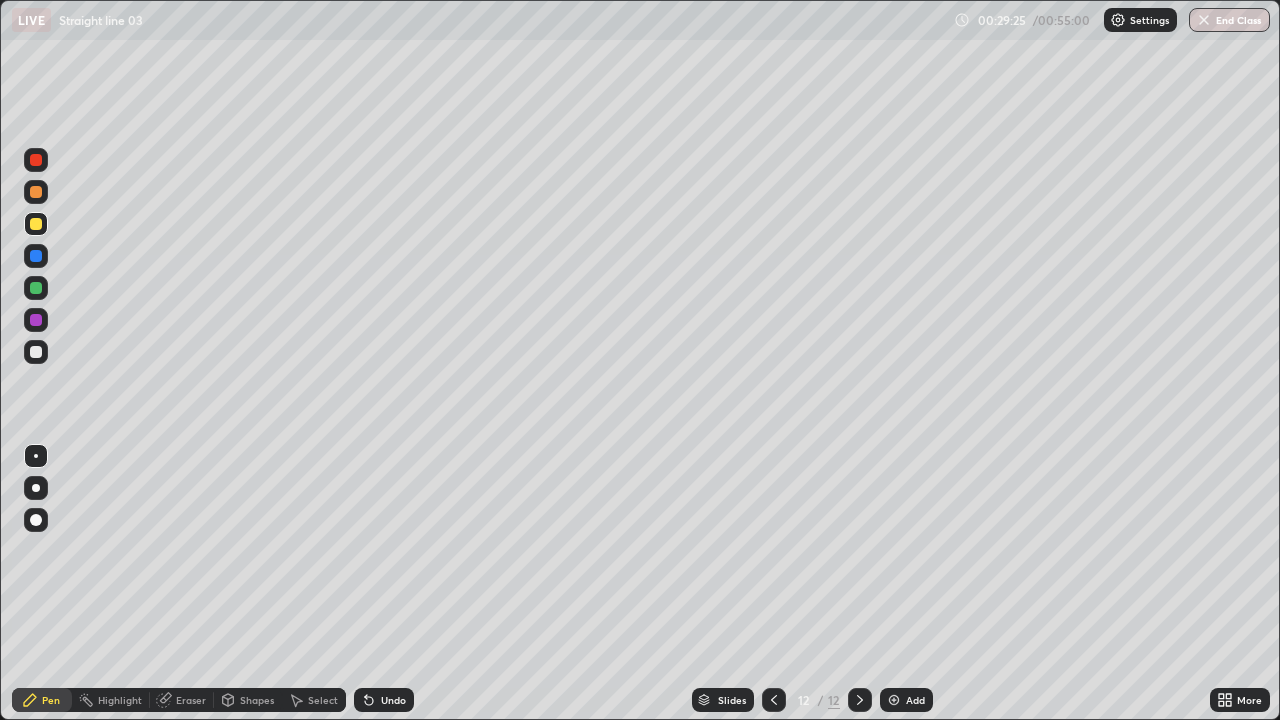 click on "Undo" at bounding box center (393, 700) 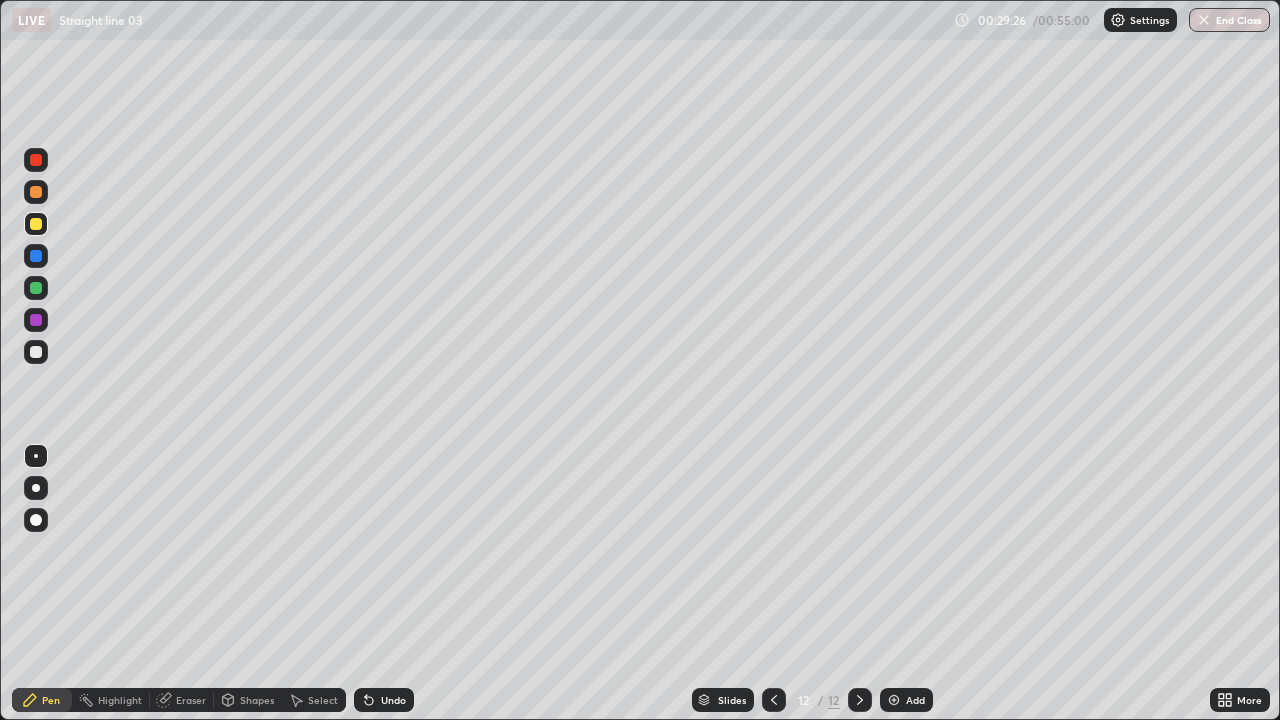 click on "Undo" at bounding box center [393, 700] 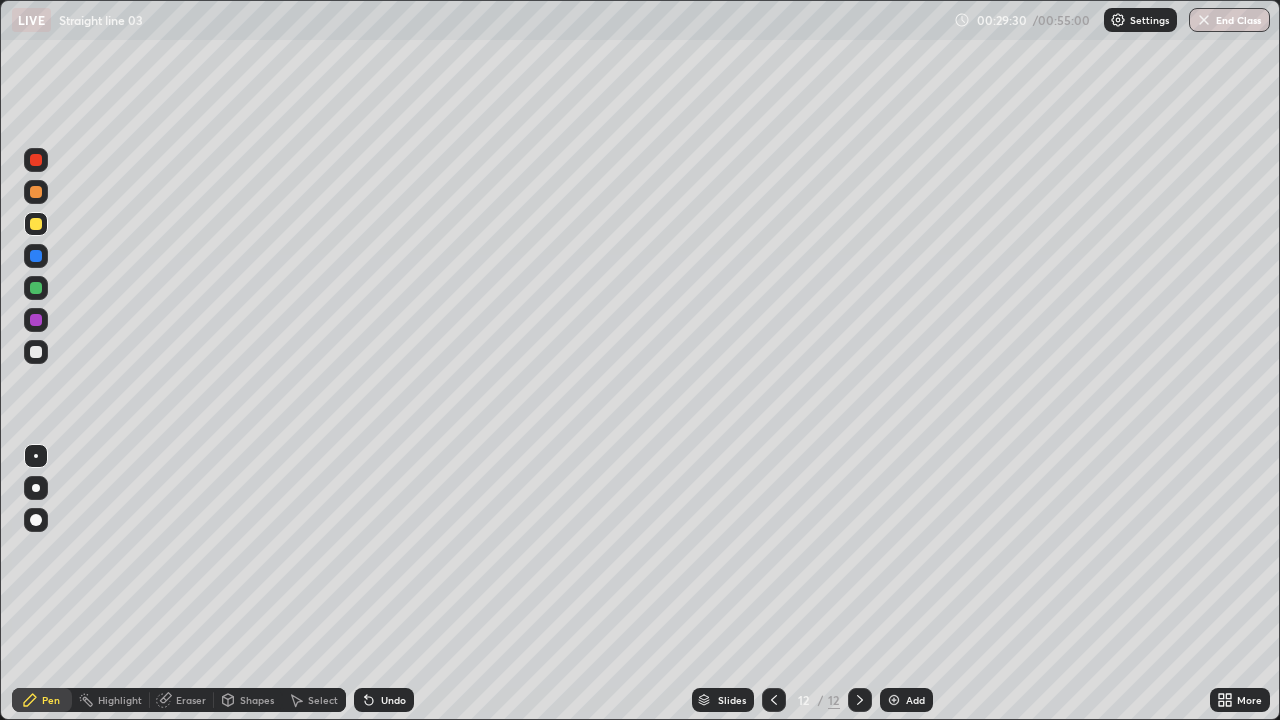 click on "Eraser" at bounding box center [191, 700] 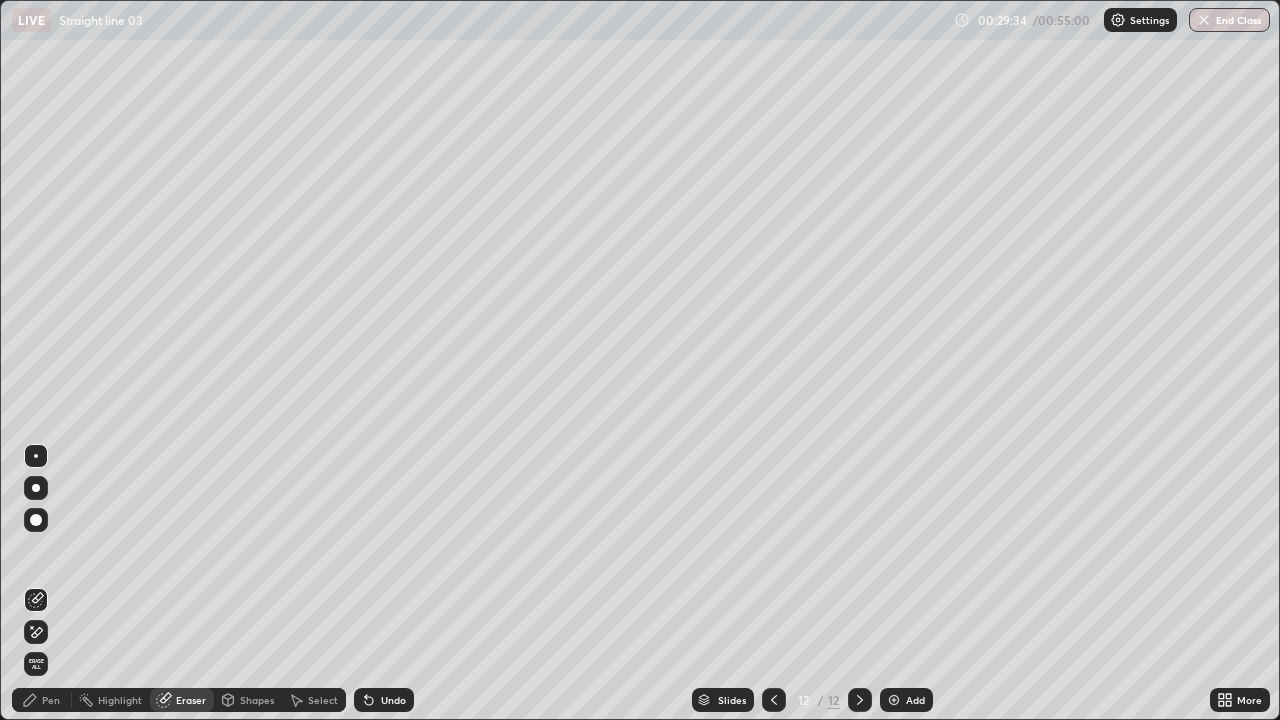 click on "Pen" at bounding box center (42, 700) 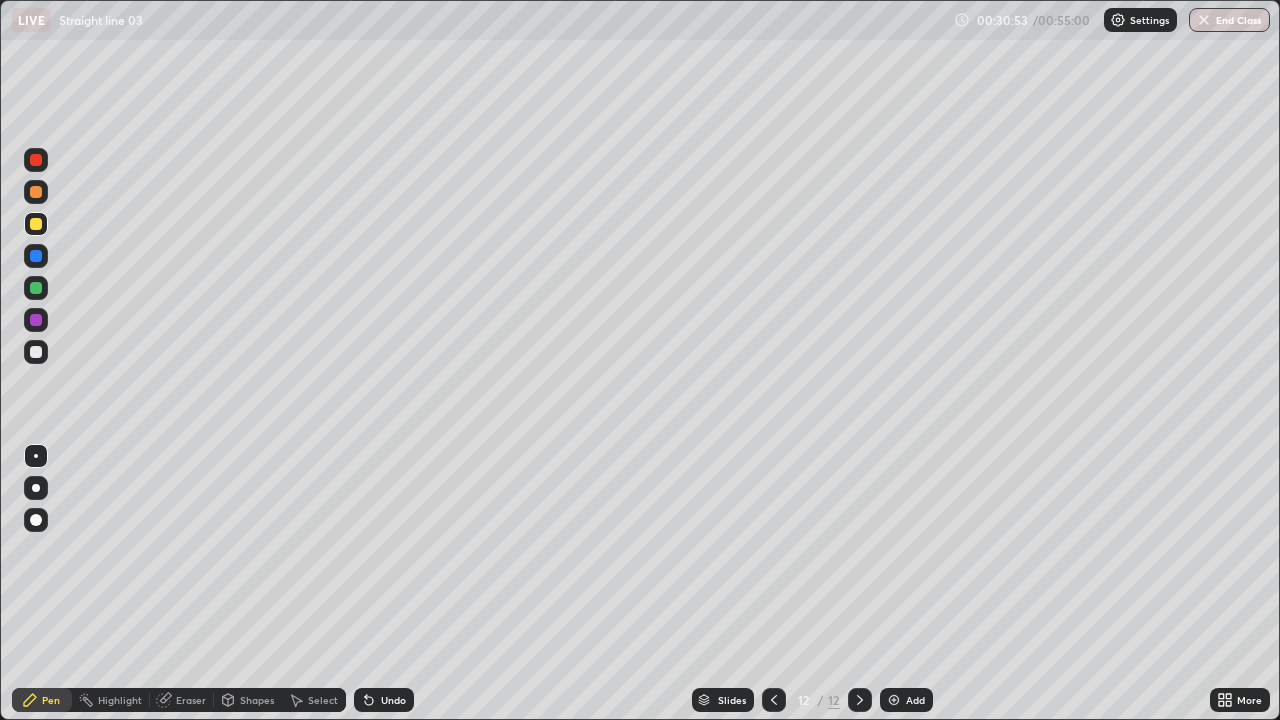 click on "Add" at bounding box center (915, 700) 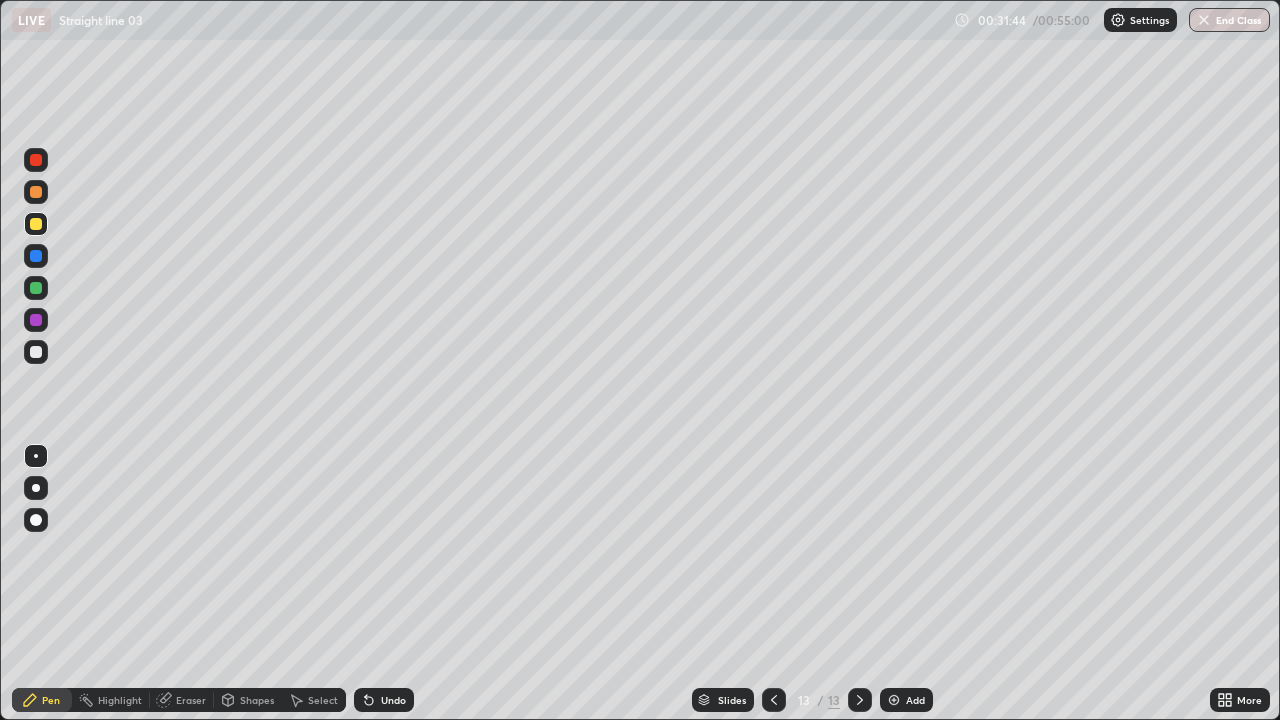 click at bounding box center [36, 352] 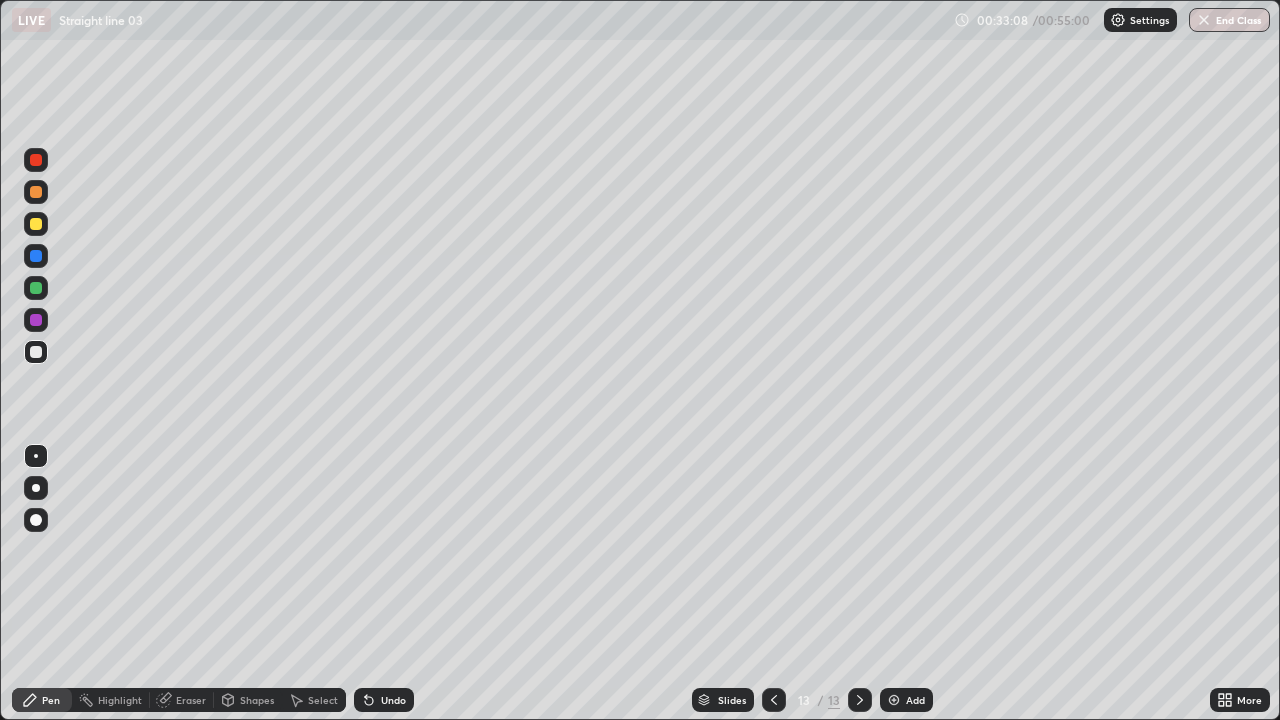 click on "Undo" at bounding box center (393, 700) 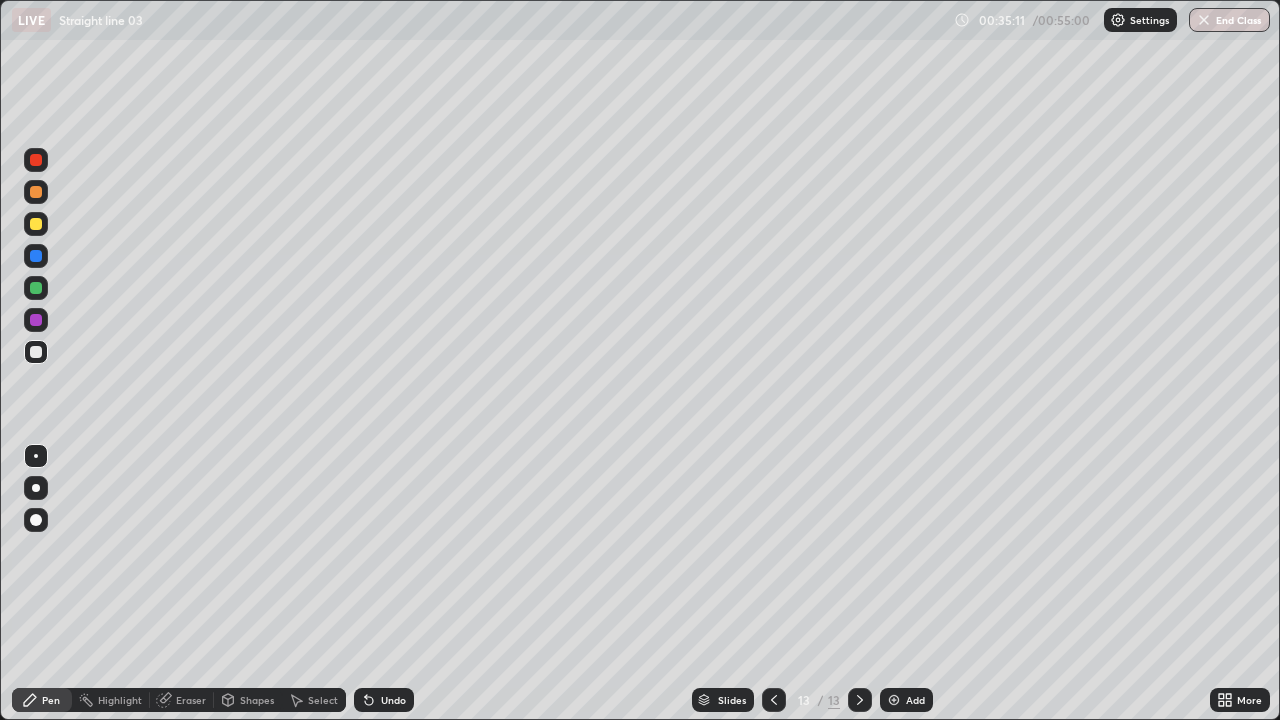 click at bounding box center [36, 320] 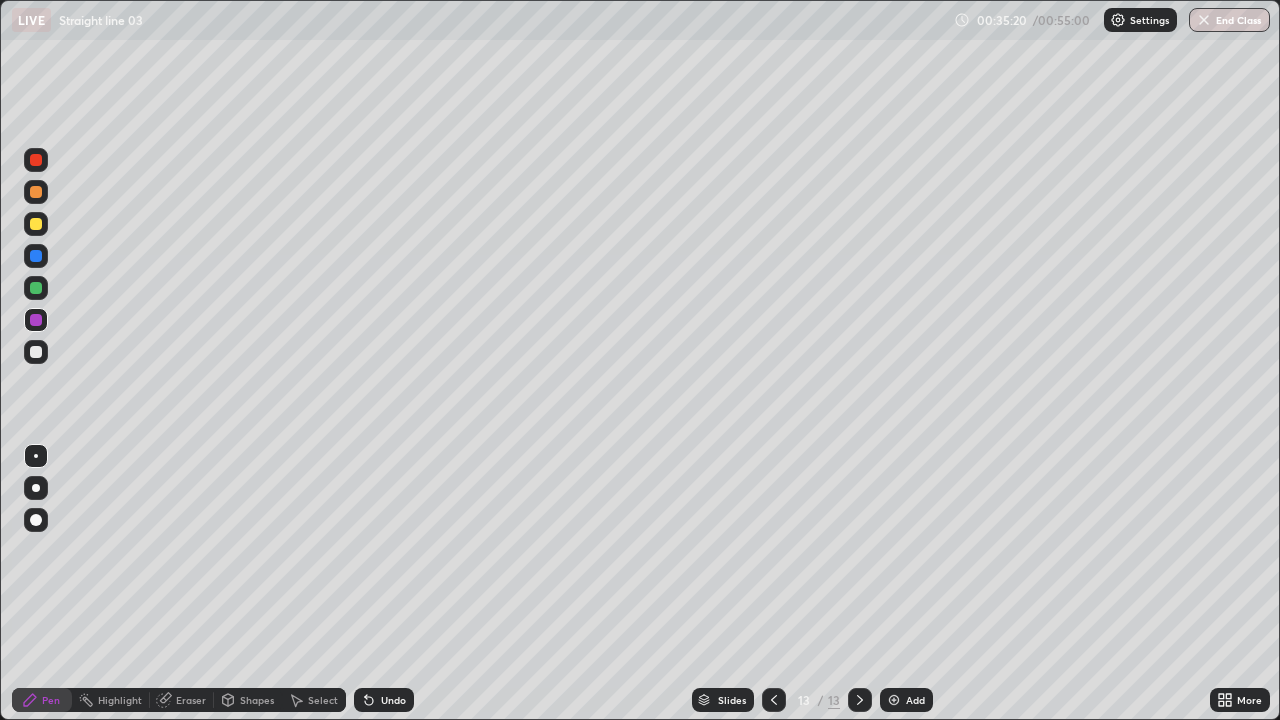 click at bounding box center (36, 160) 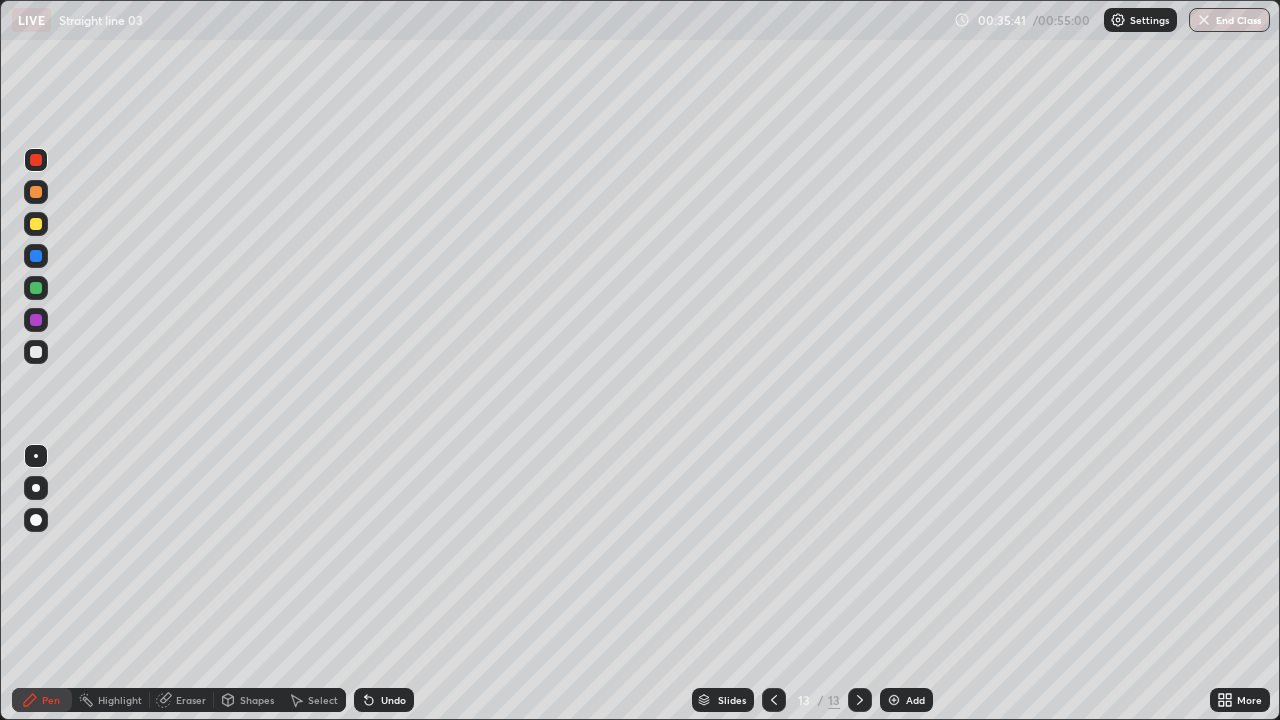 click at bounding box center [36, 352] 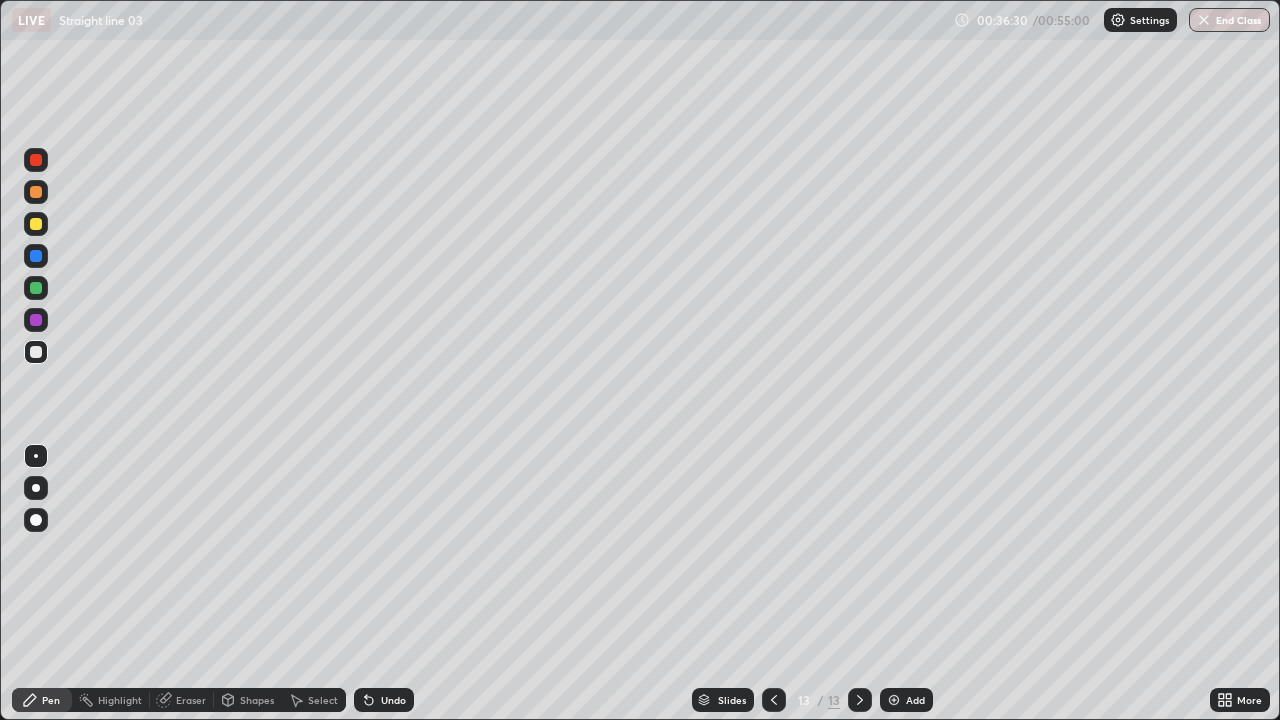 click on "Undo" at bounding box center (393, 700) 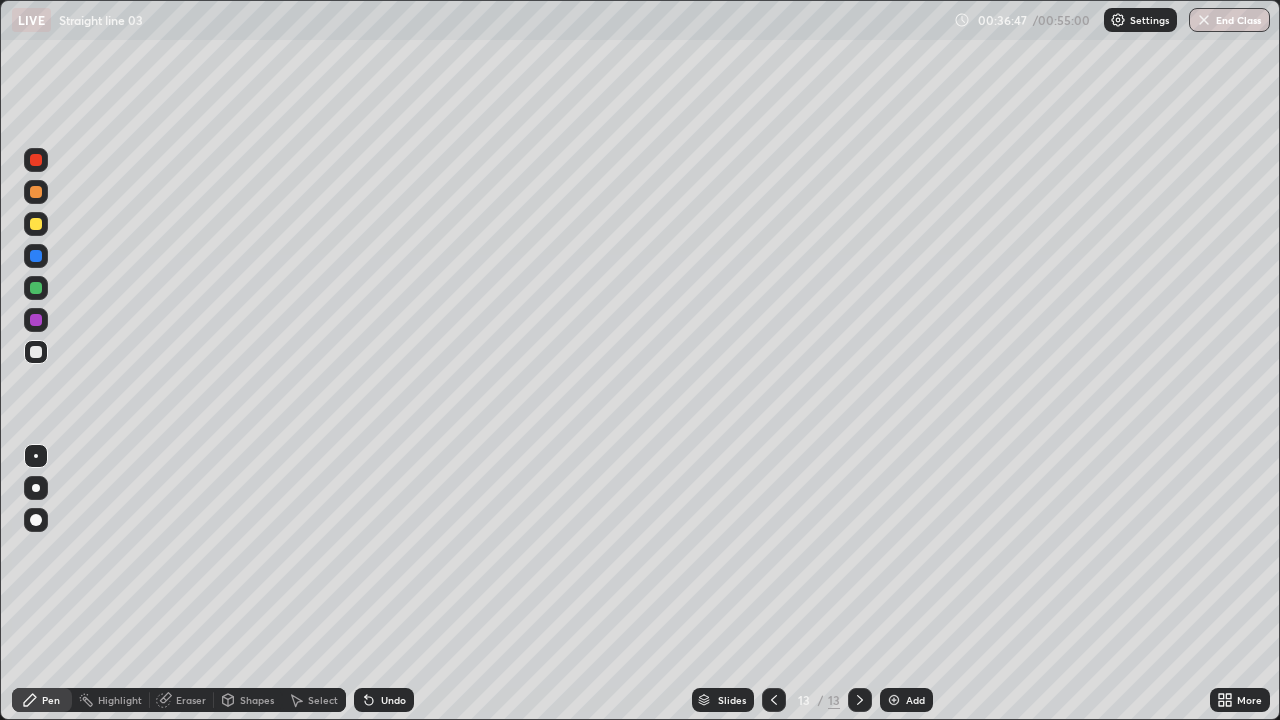 click at bounding box center [36, 320] 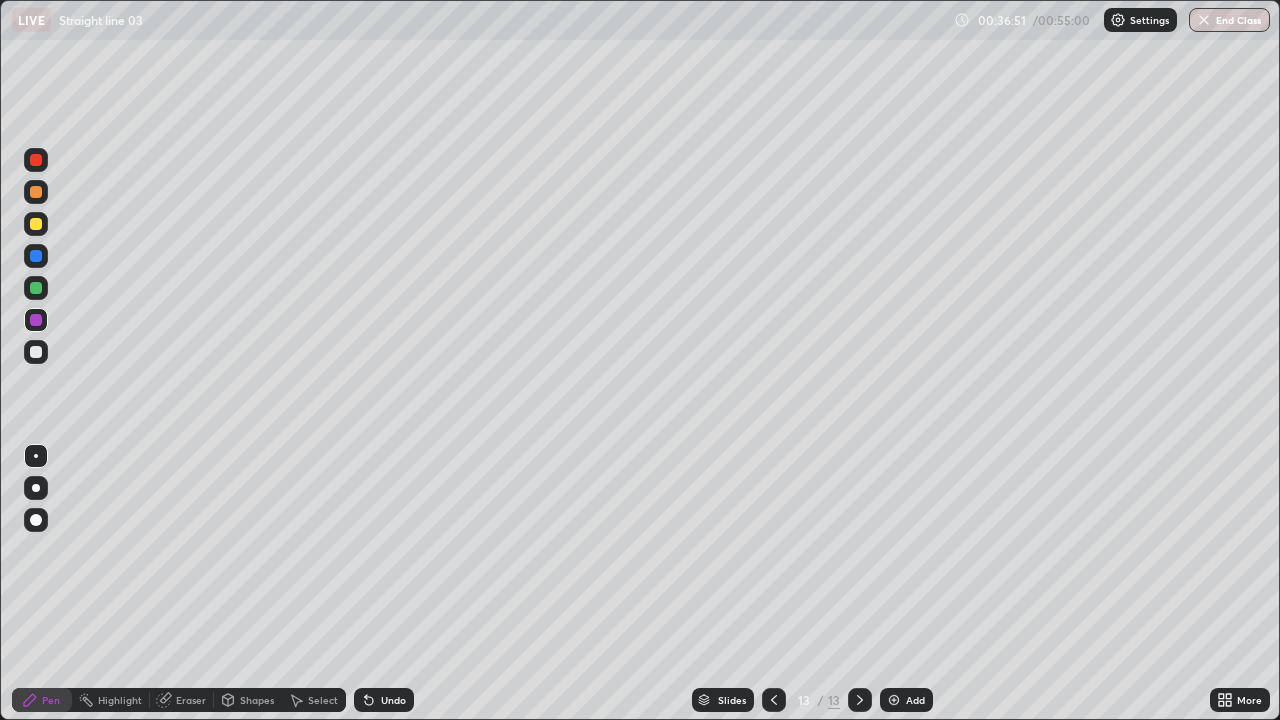 click at bounding box center [36, 224] 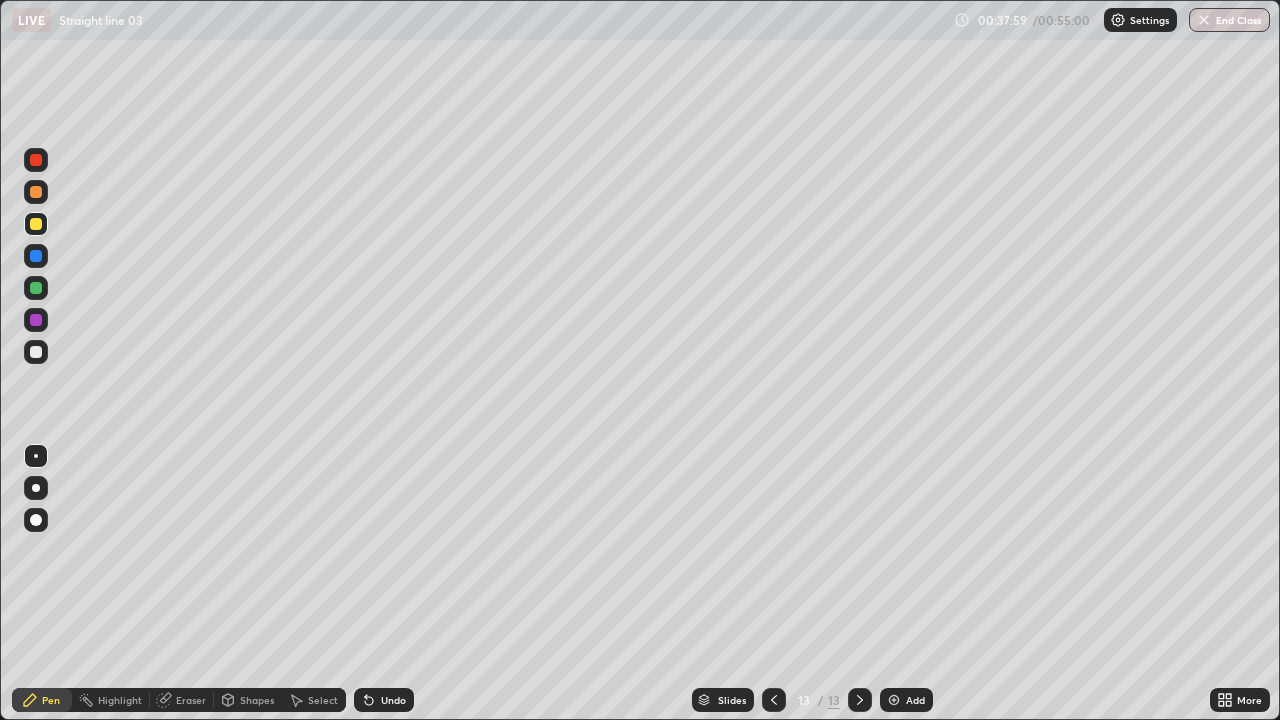 click on "Add" at bounding box center (915, 700) 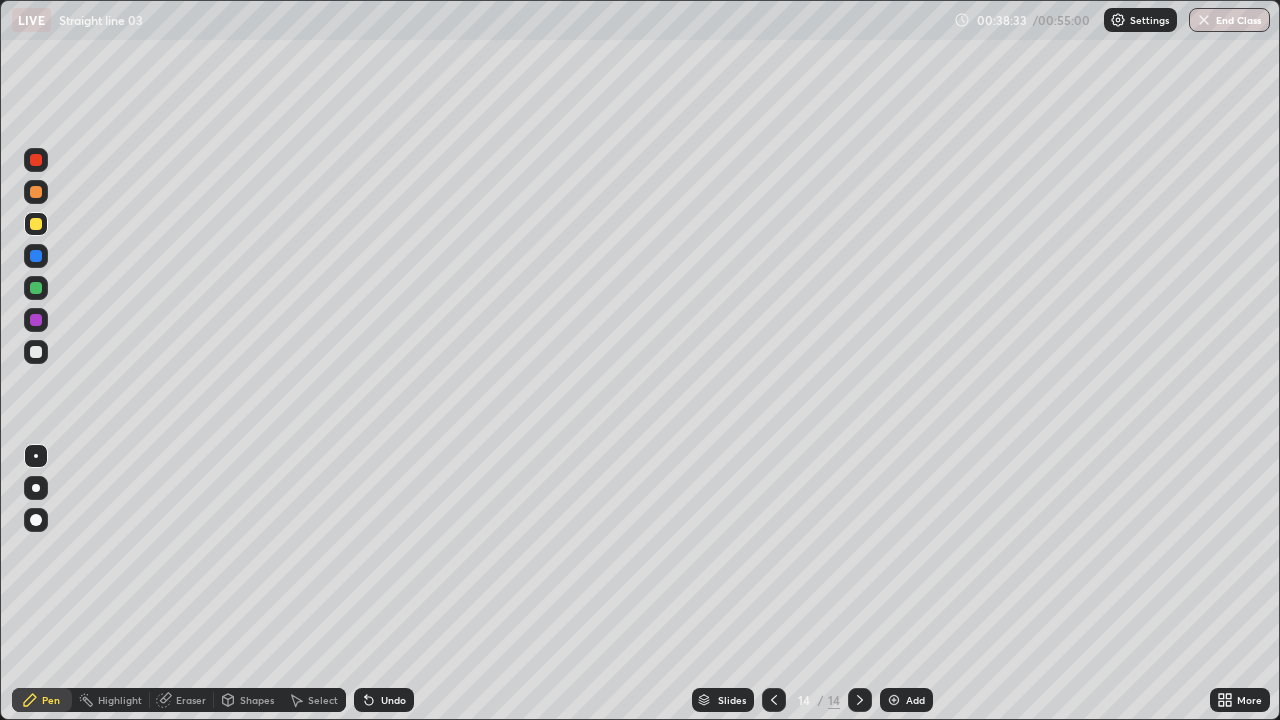 click at bounding box center [36, 352] 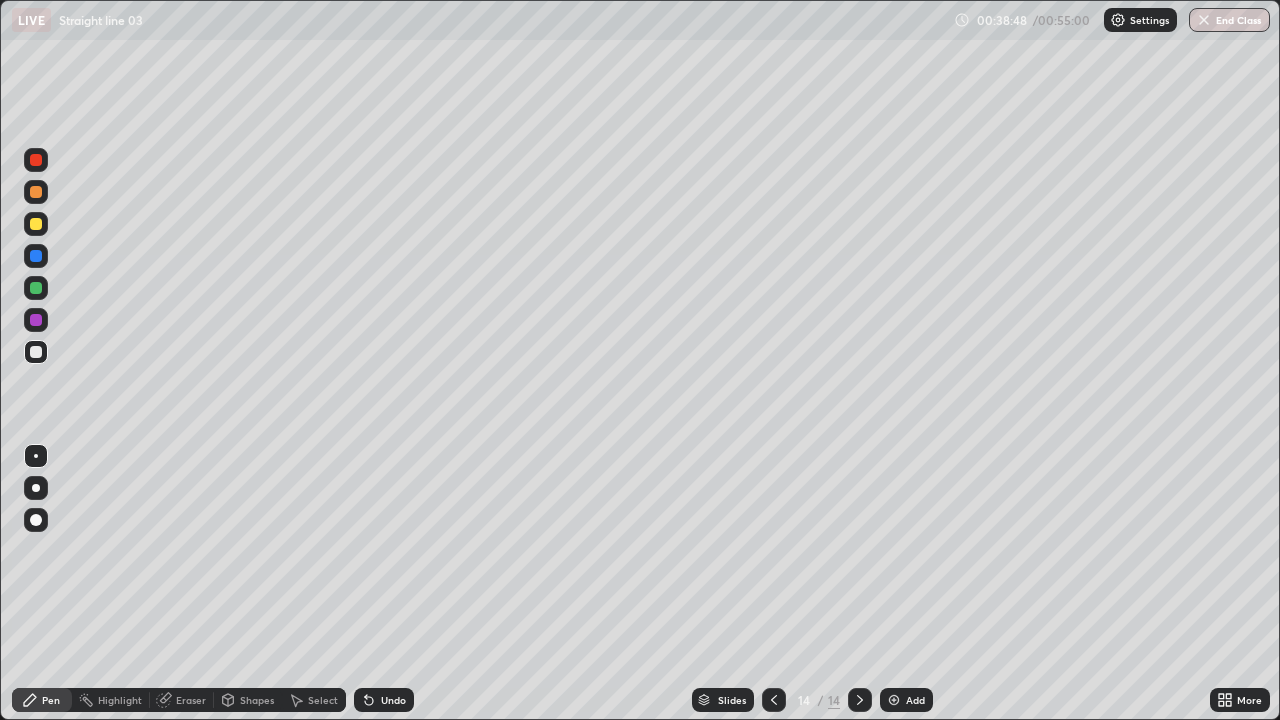 click 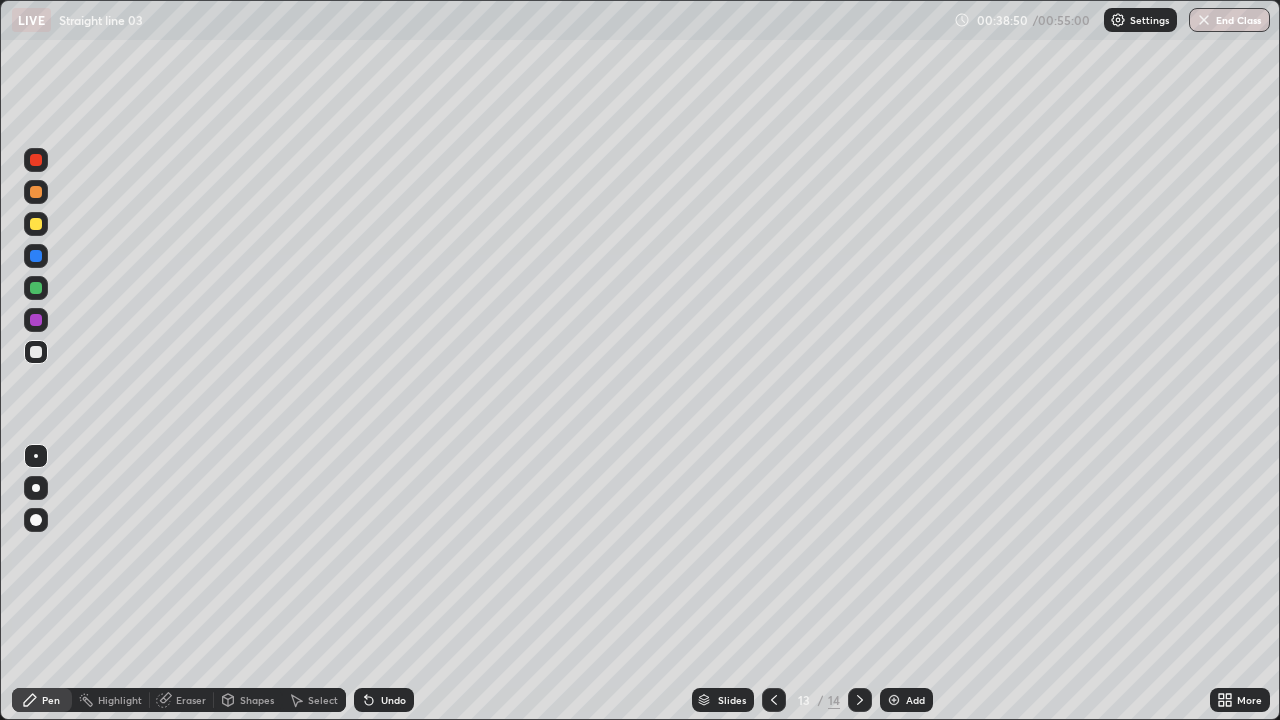 click at bounding box center [36, 160] 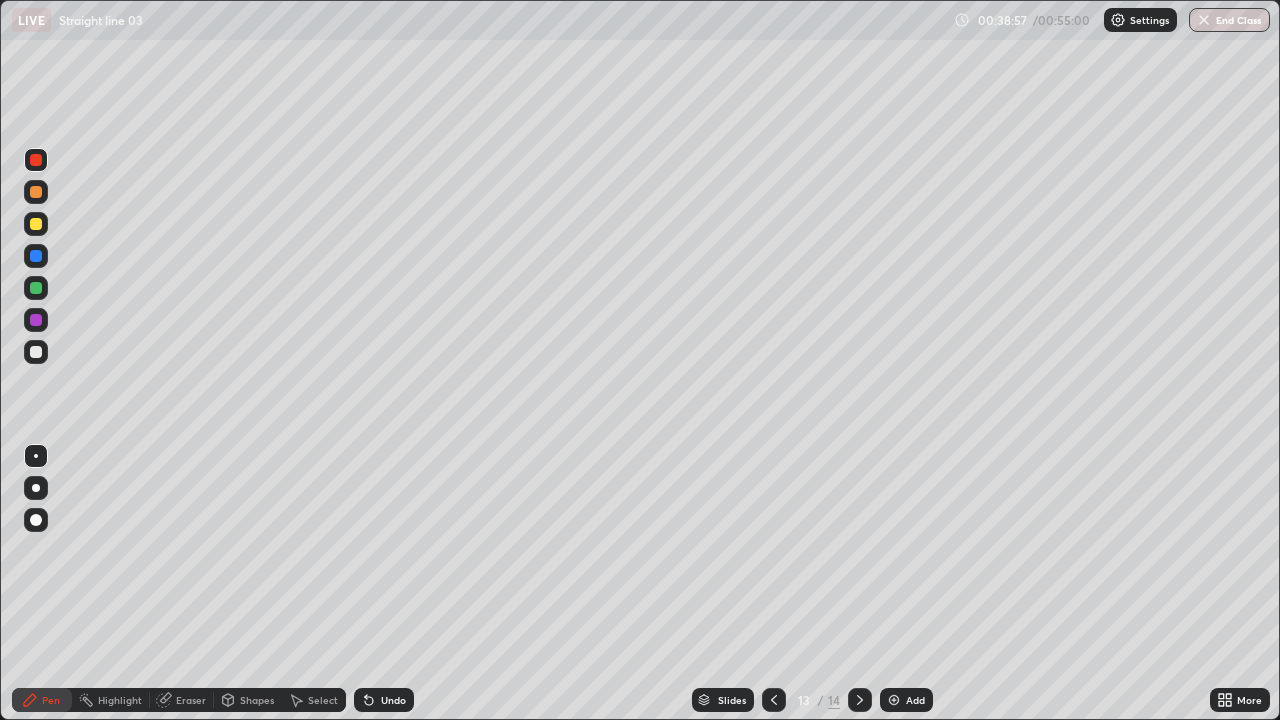 click at bounding box center (36, 224) 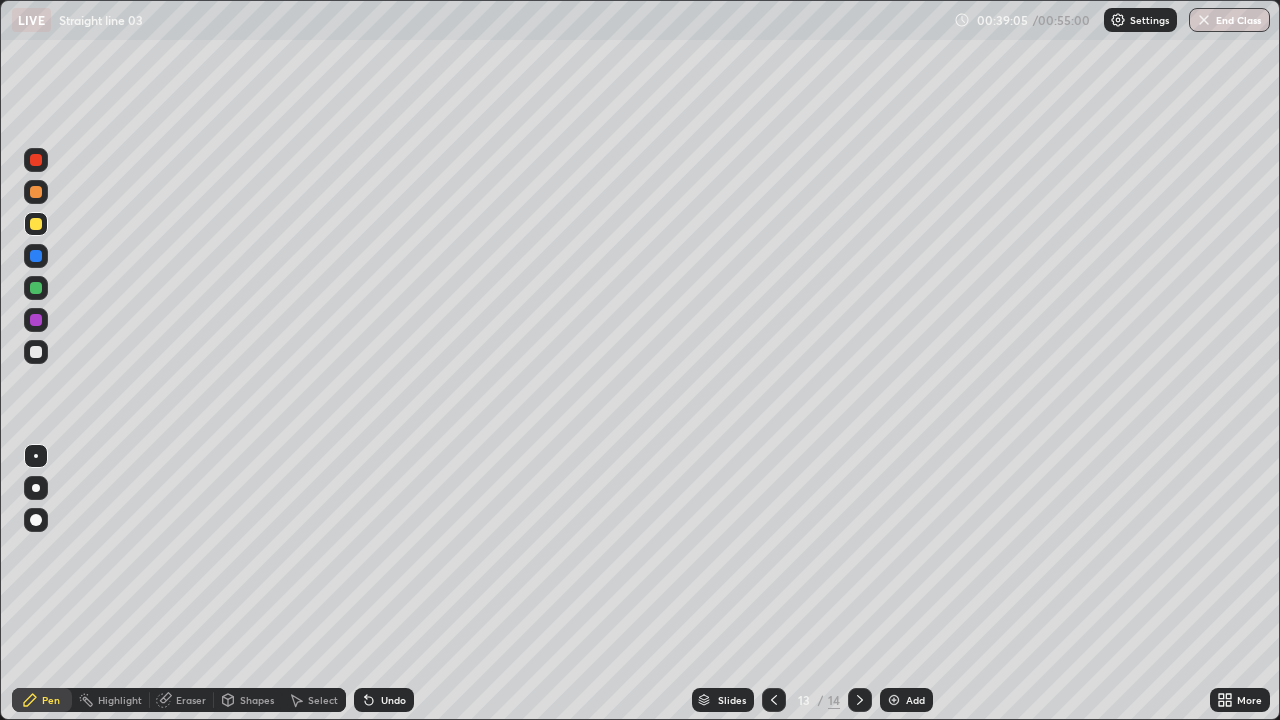 click at bounding box center (36, 288) 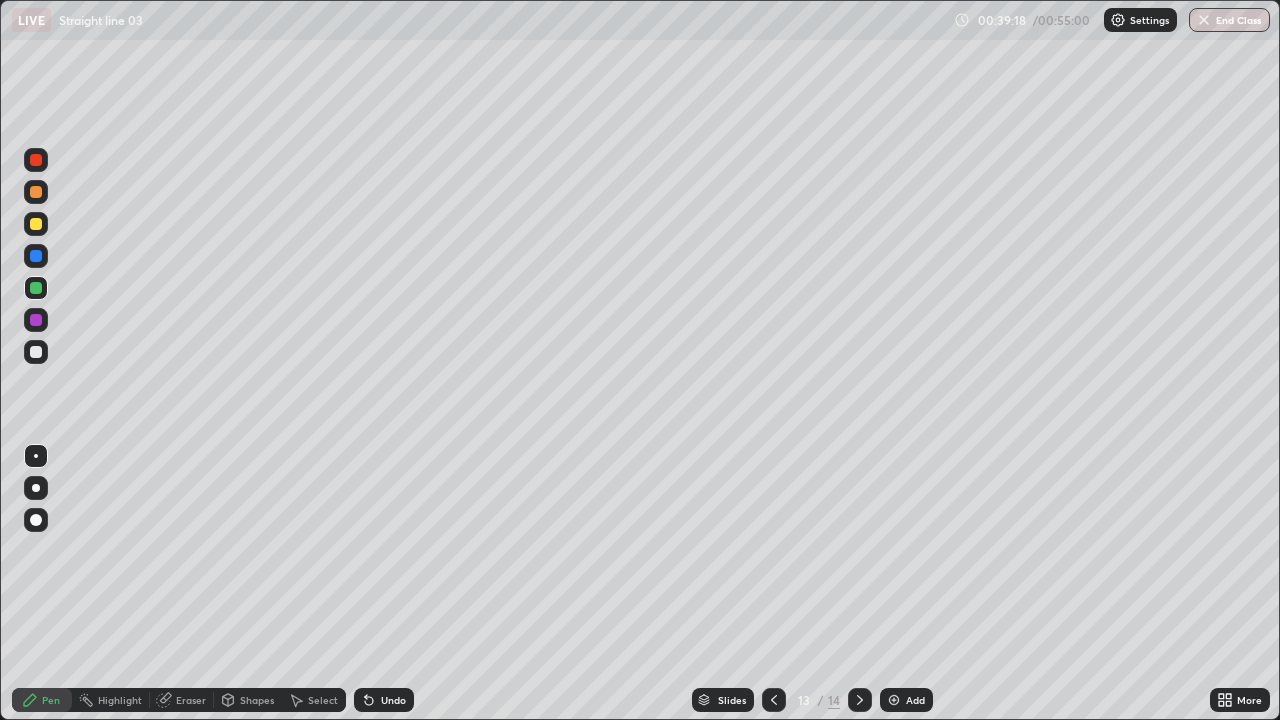 click 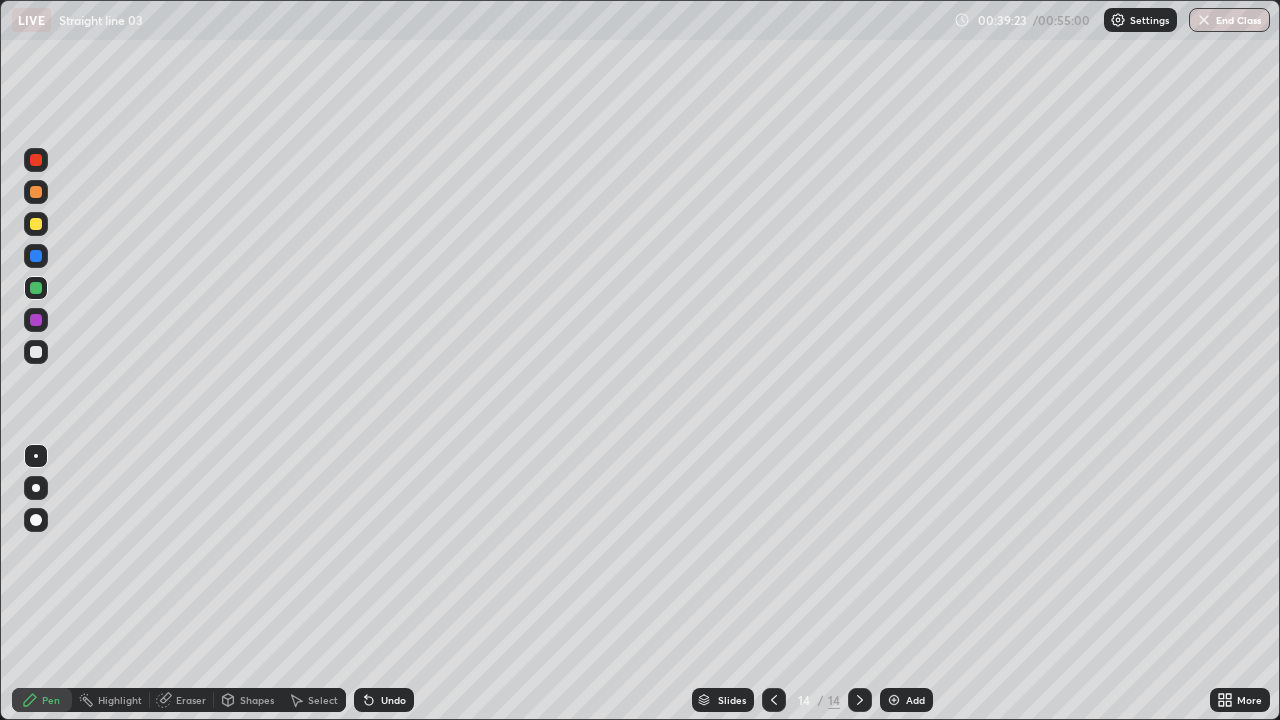 click at bounding box center [36, 320] 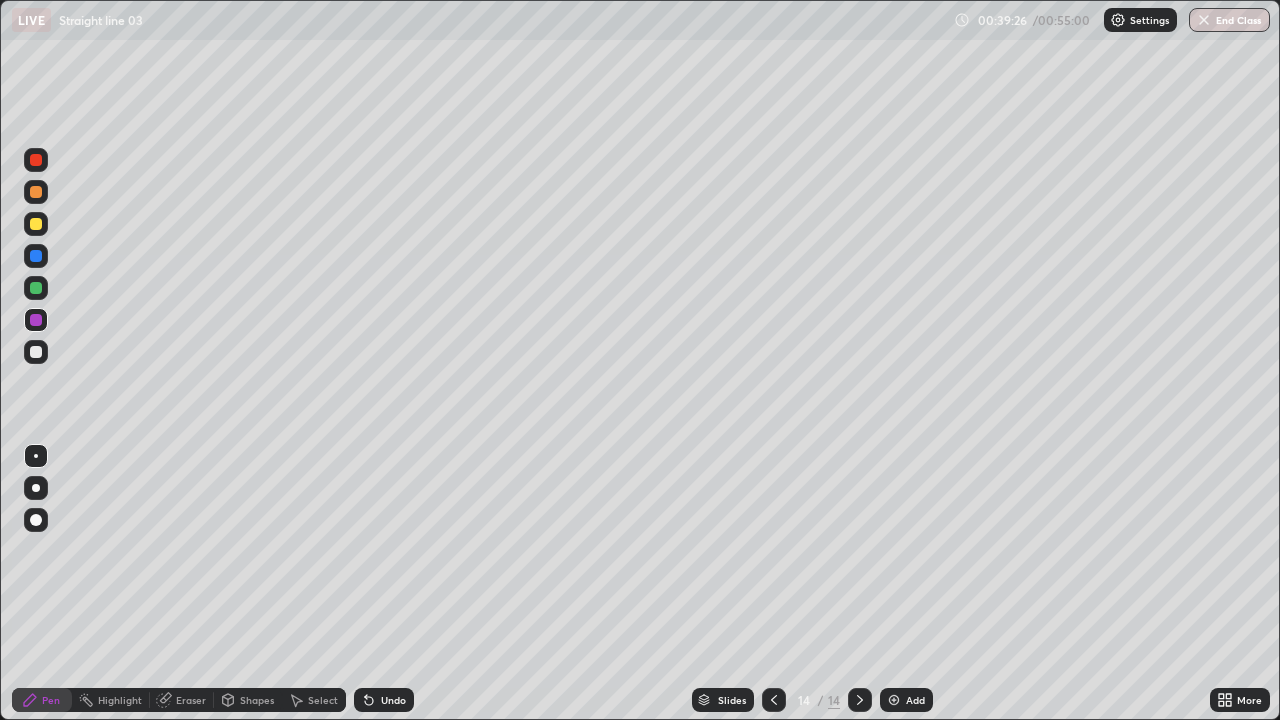 click at bounding box center (36, 192) 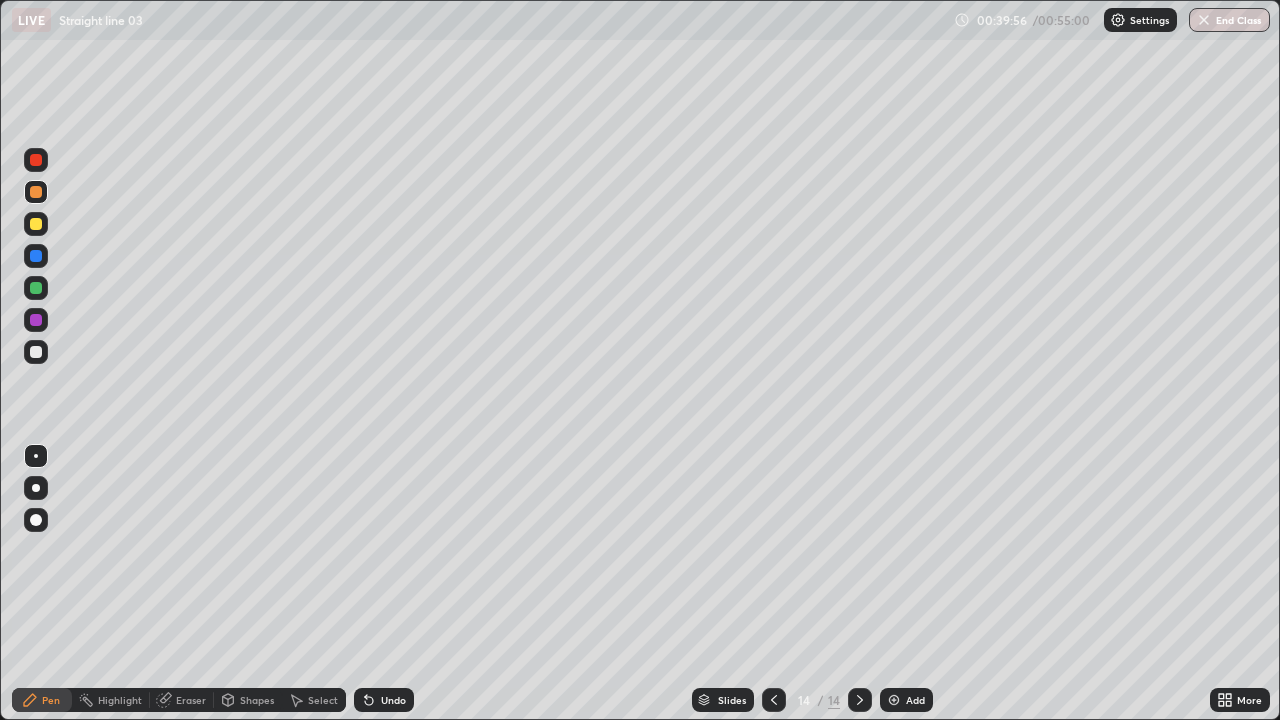 click on "Add" at bounding box center (915, 700) 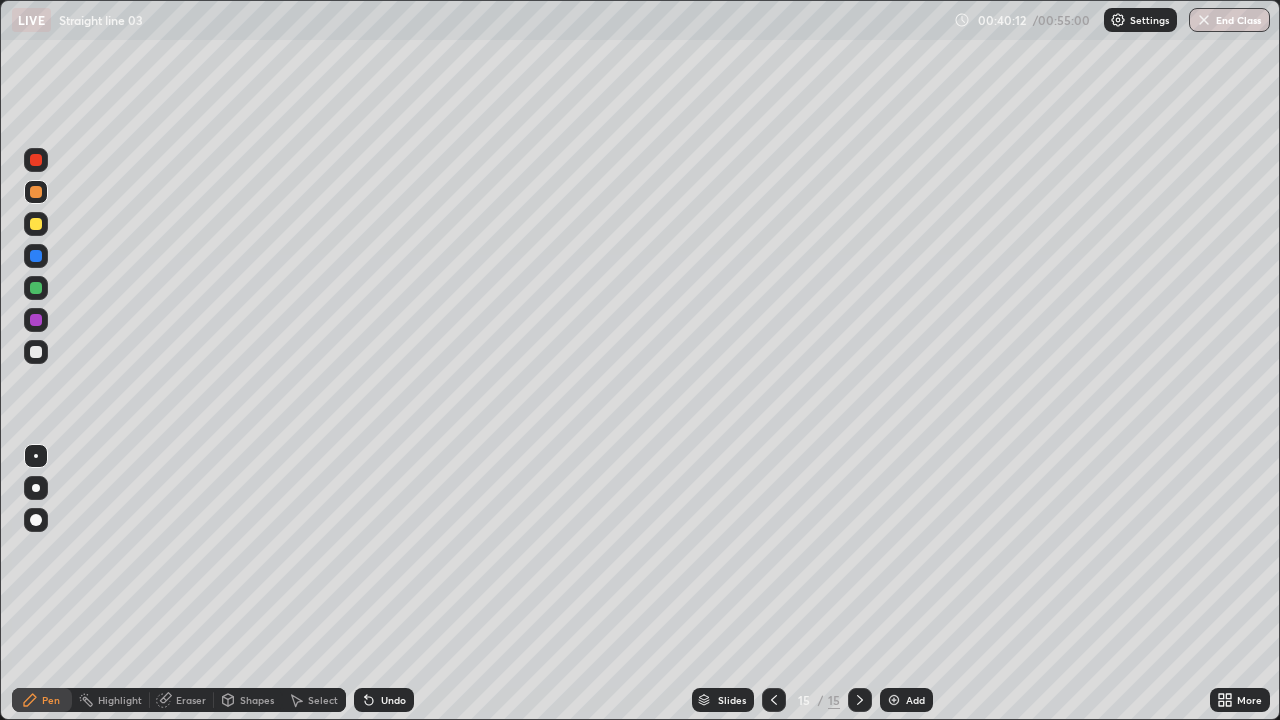 click on "Undo" at bounding box center [393, 700] 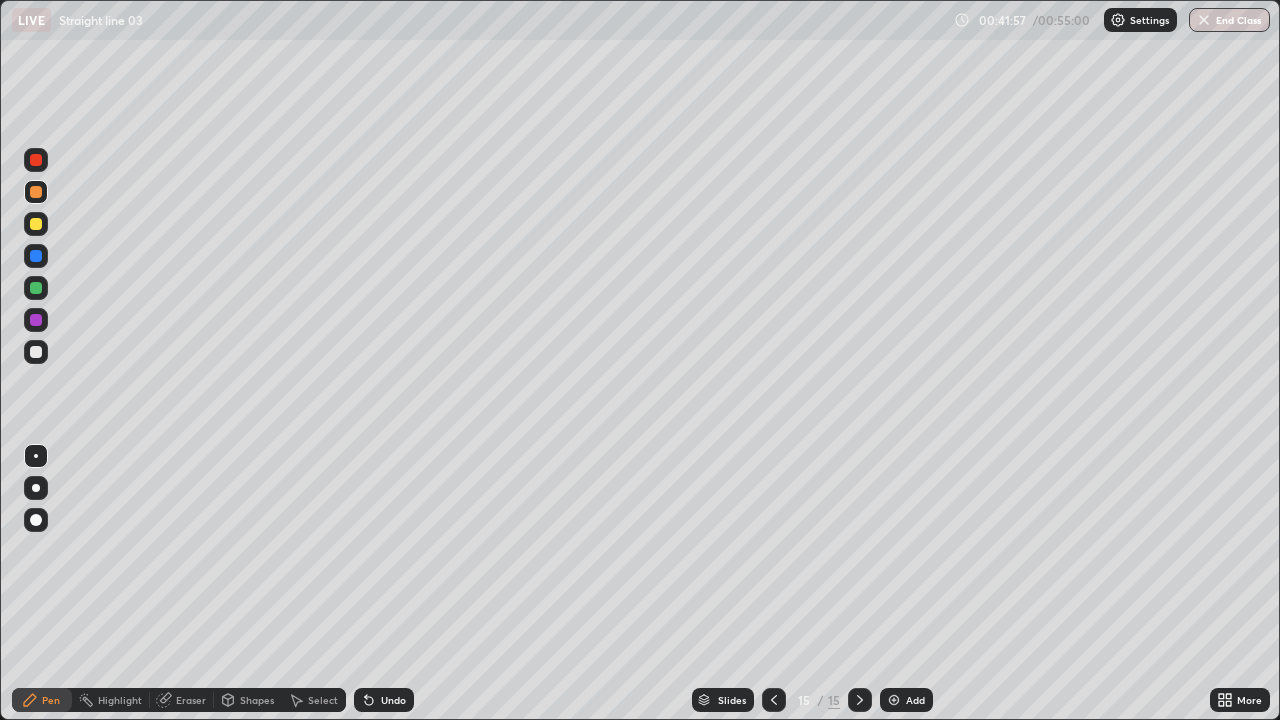 click at bounding box center [36, 352] 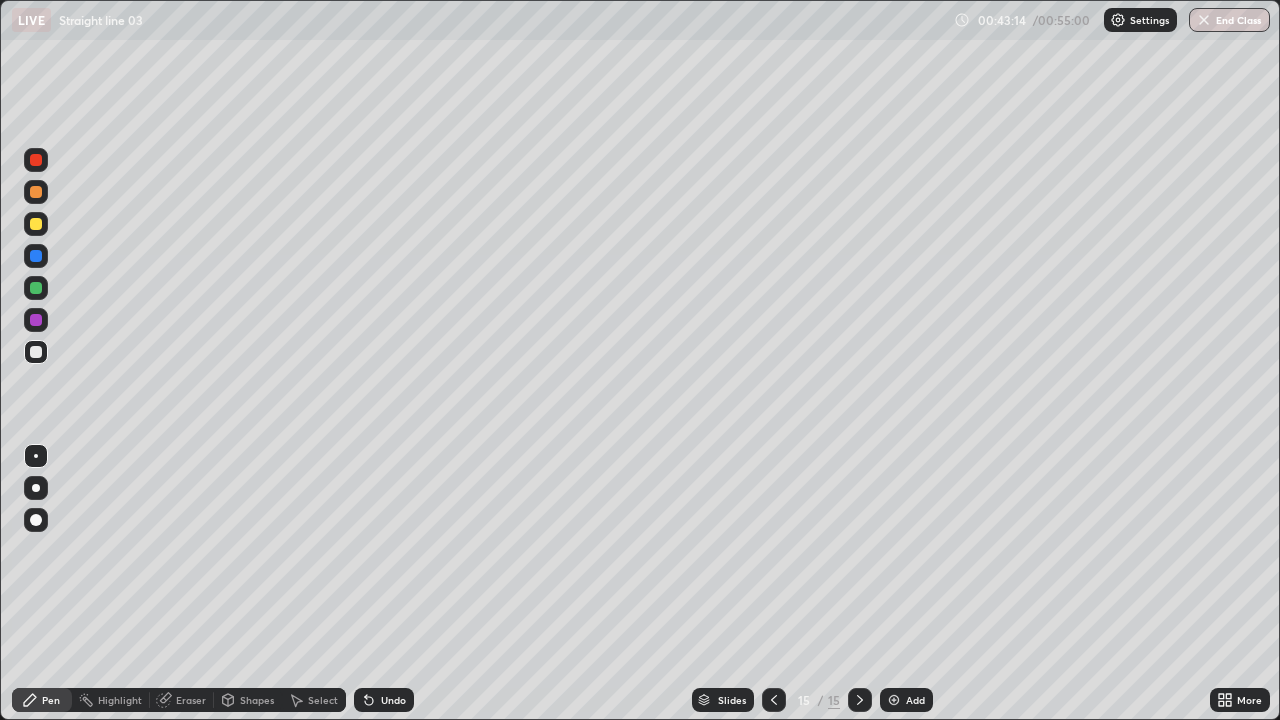 click on "Add" at bounding box center (915, 700) 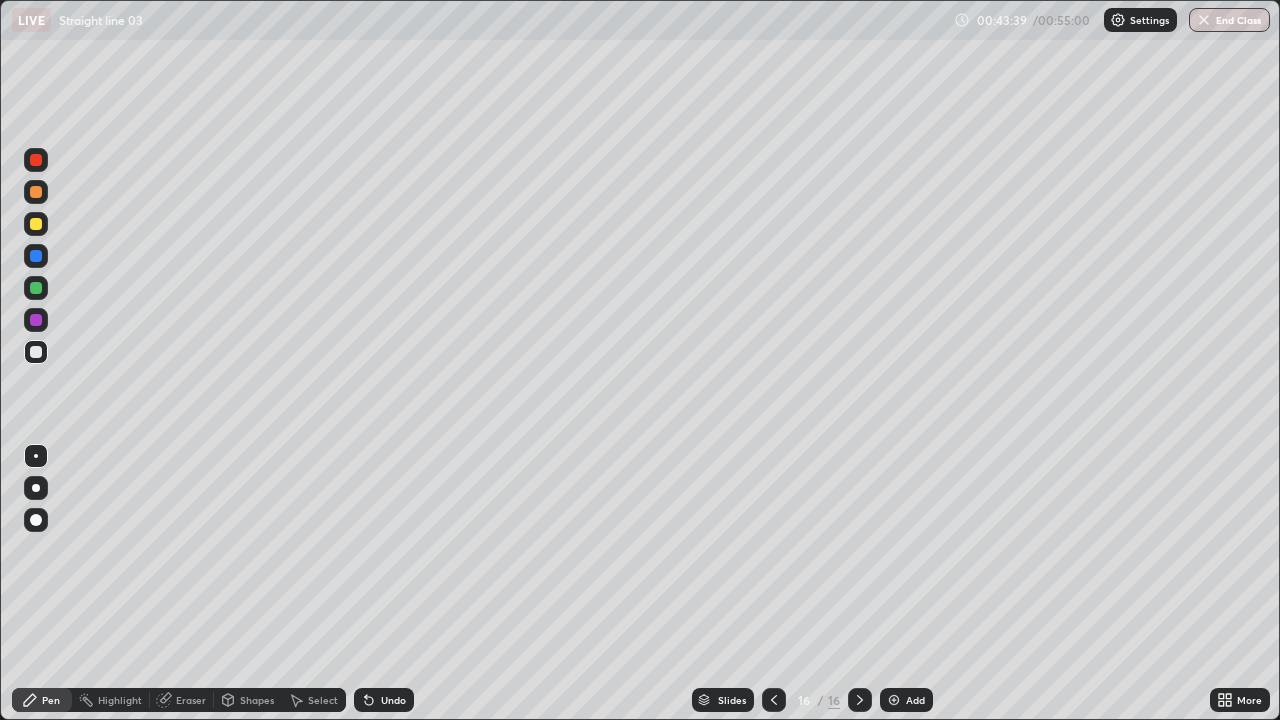 click on "Undo" at bounding box center [393, 700] 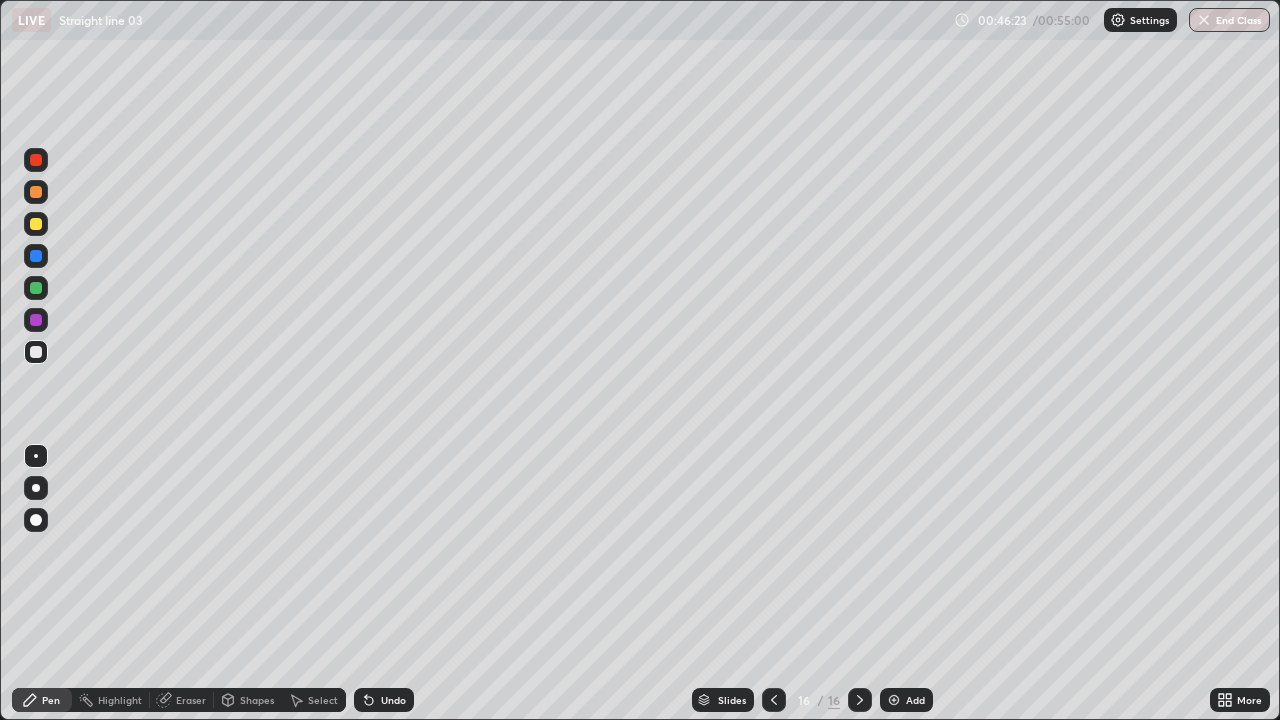 click on "Add" at bounding box center [915, 700] 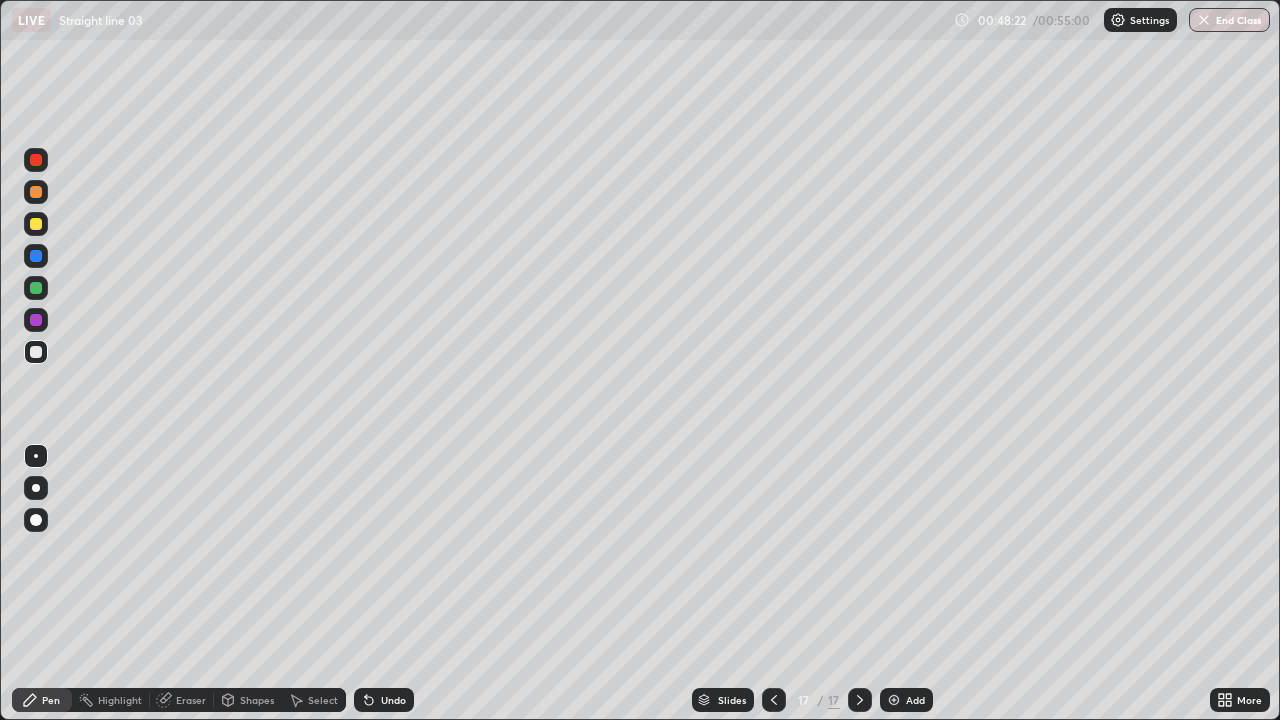 click on "Add" at bounding box center (915, 700) 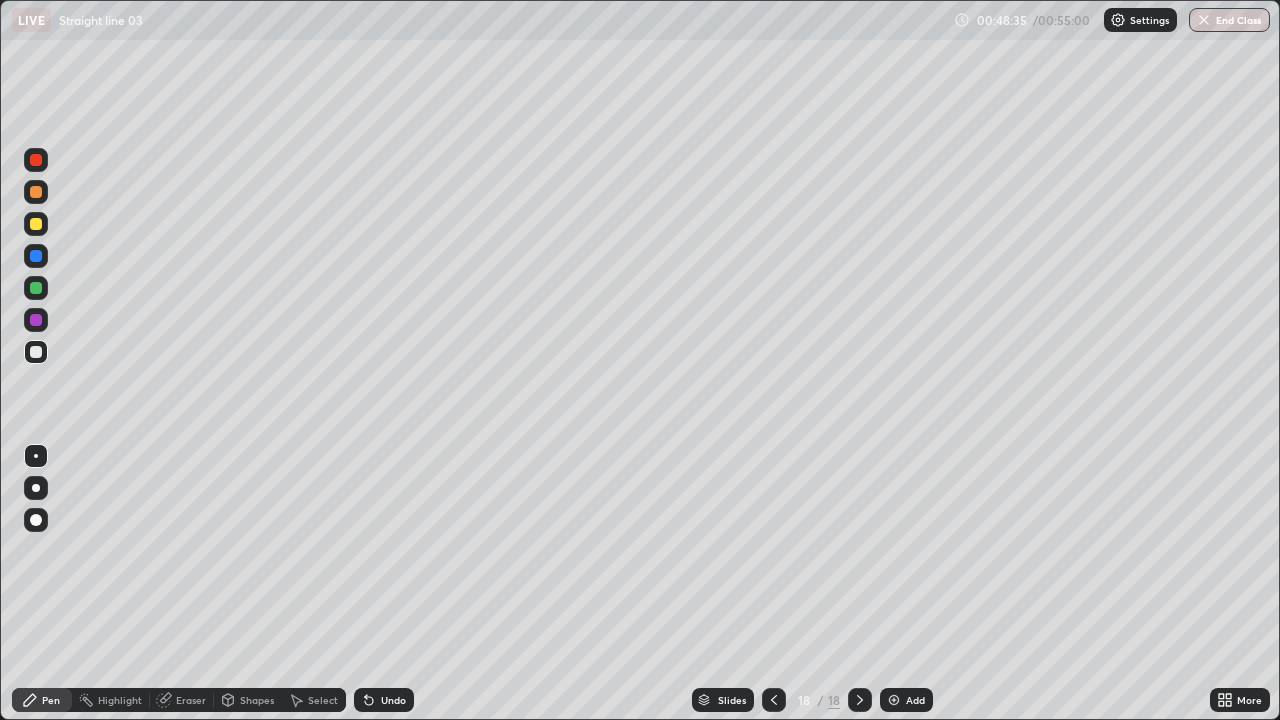 click at bounding box center [36, 192] 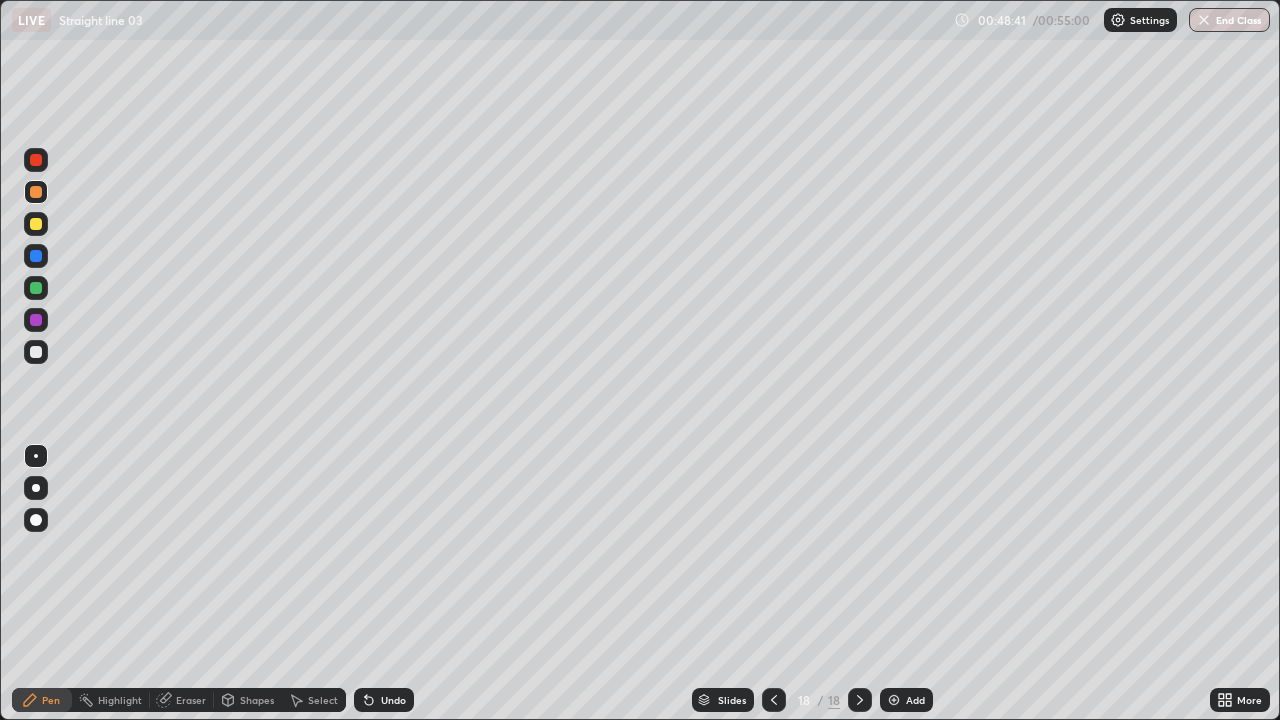 click at bounding box center (36, 224) 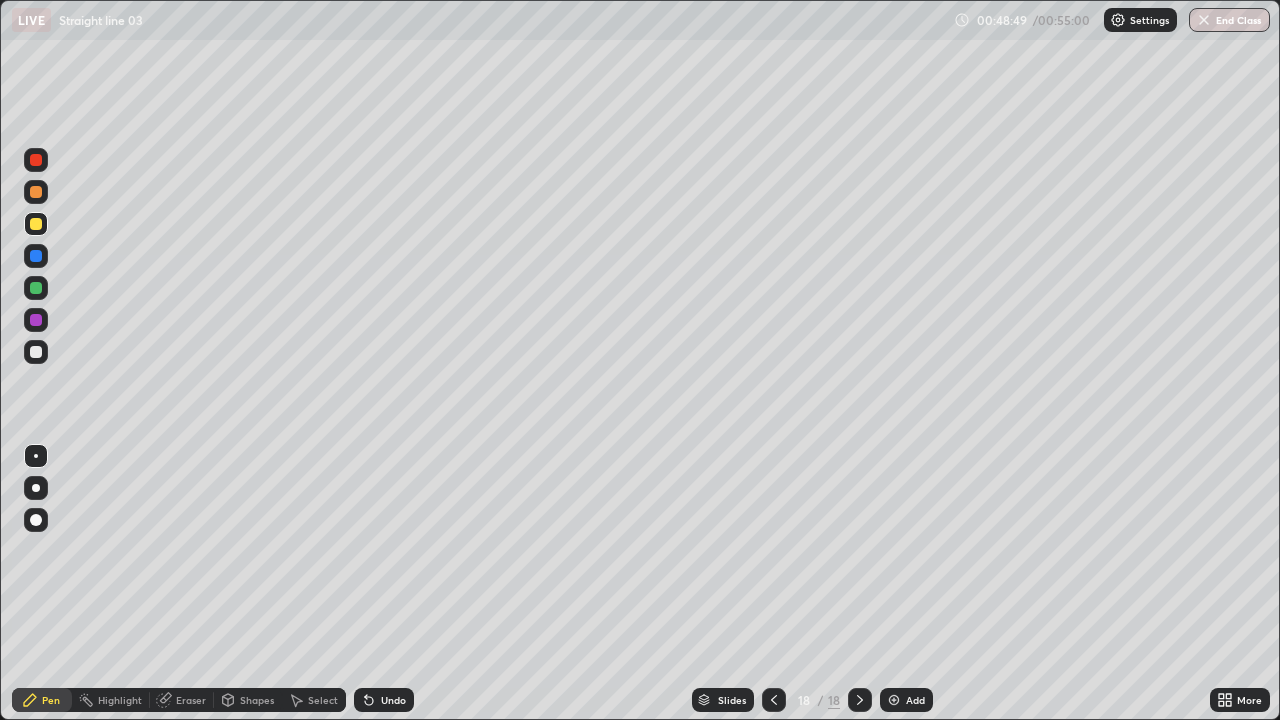 click at bounding box center [36, 288] 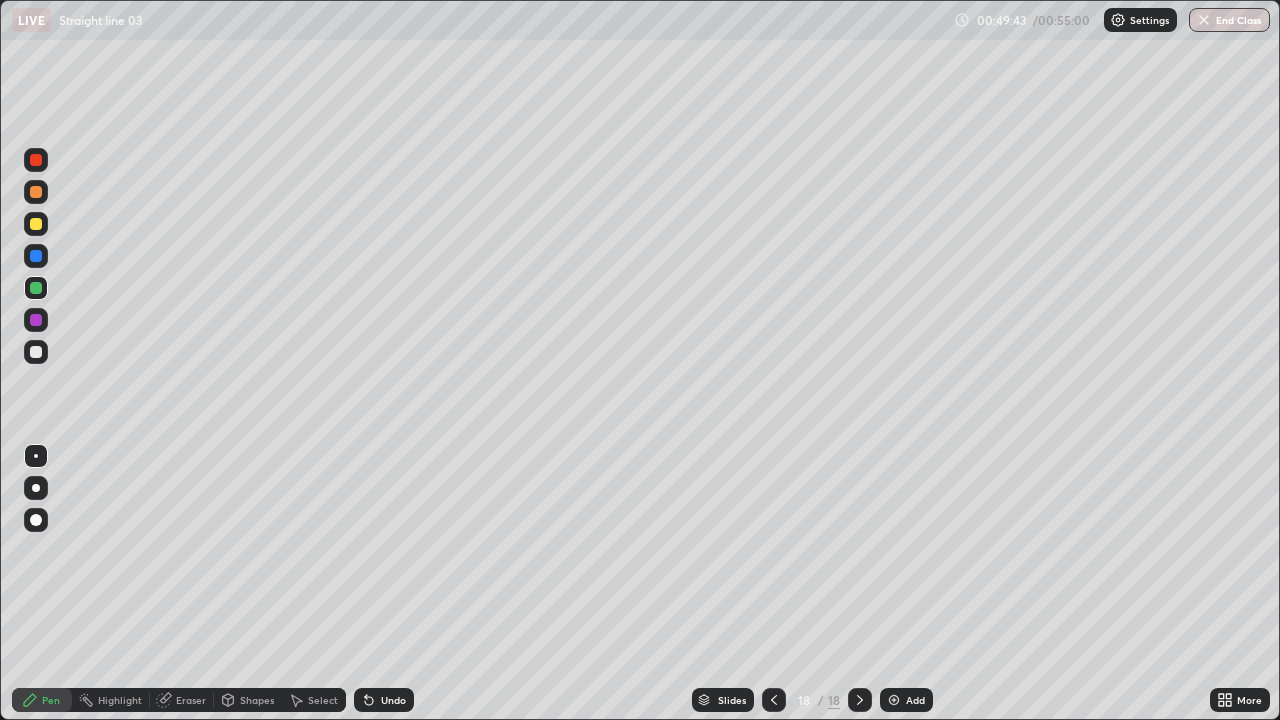 click on "Undo" at bounding box center (393, 700) 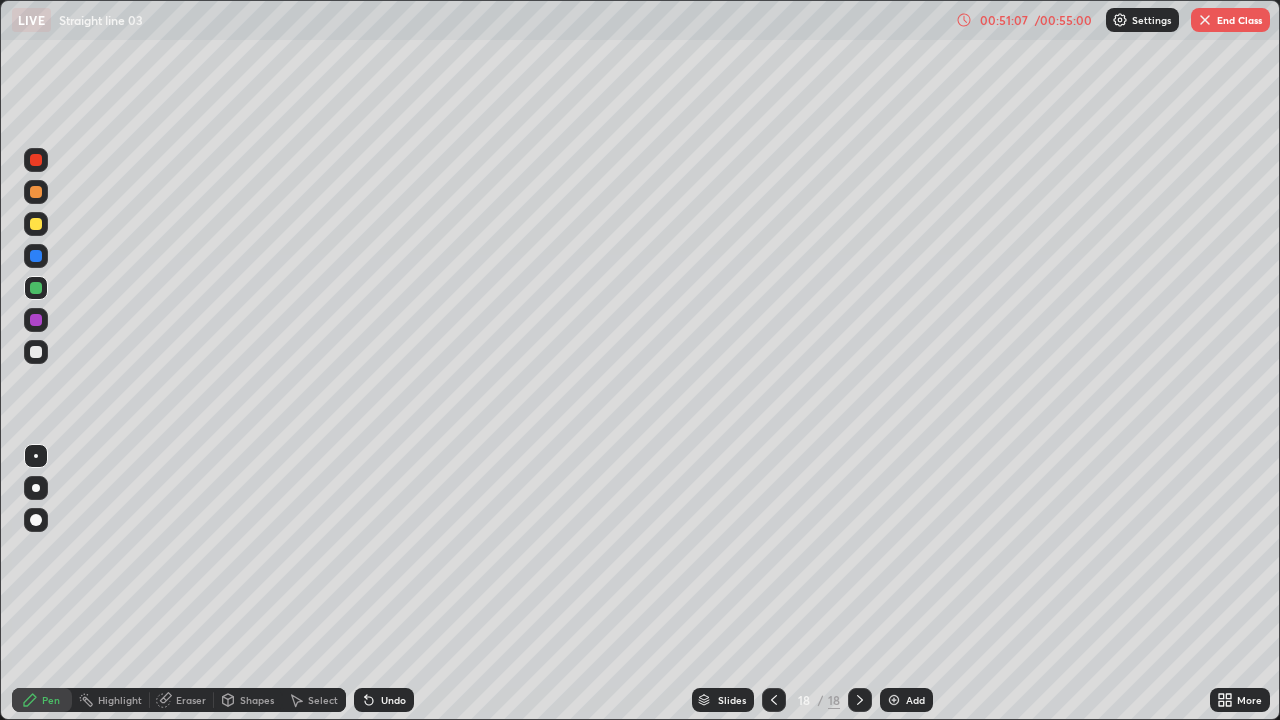 click on "Add" at bounding box center (915, 700) 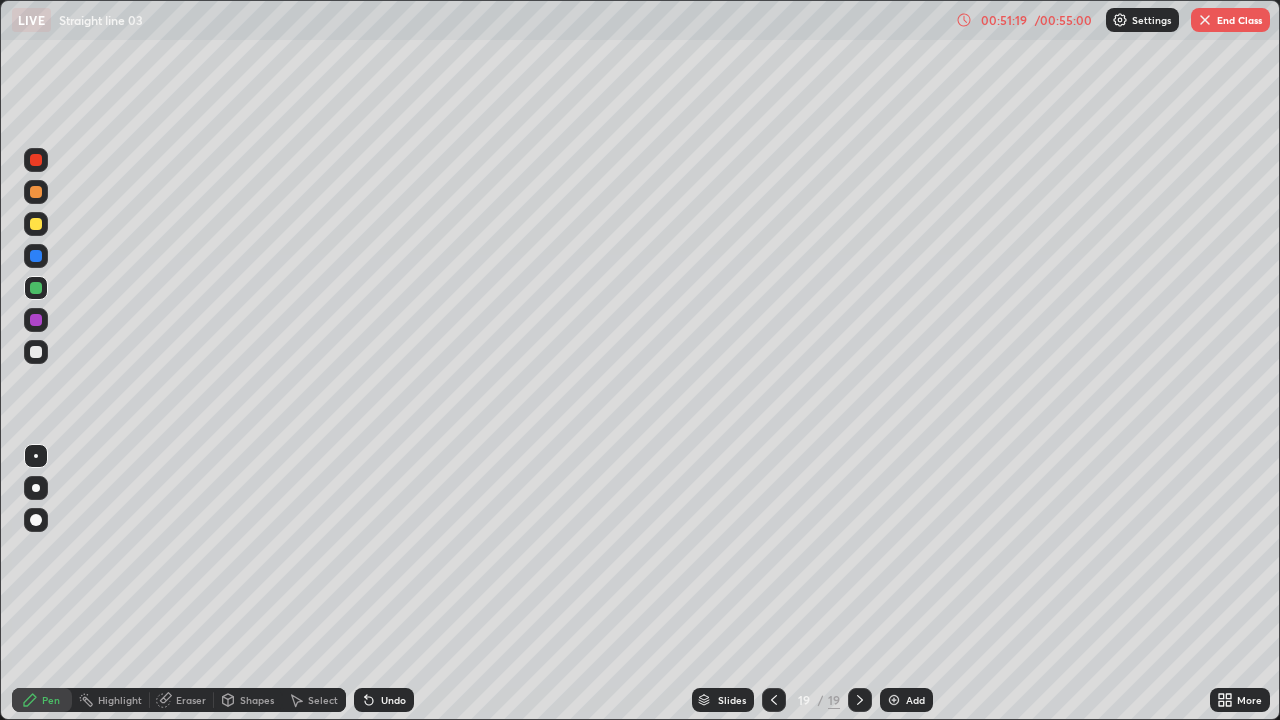 click at bounding box center [36, 192] 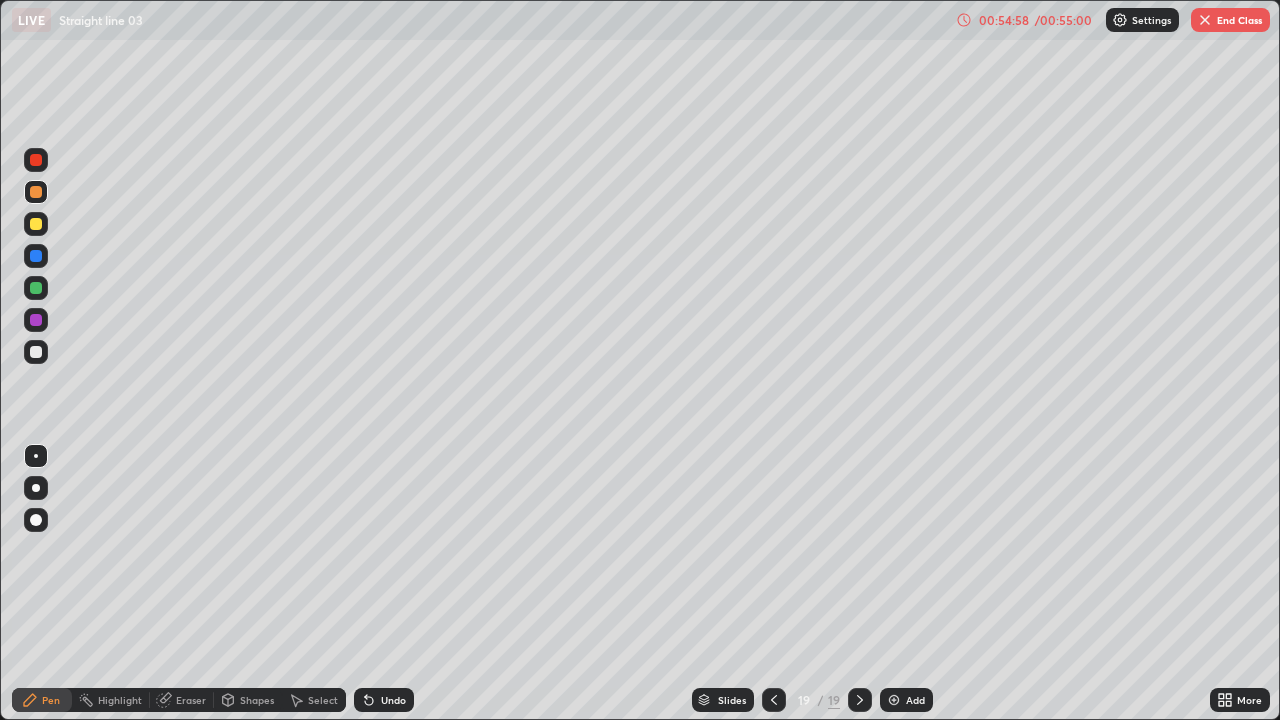 click on "End Class" at bounding box center [1230, 20] 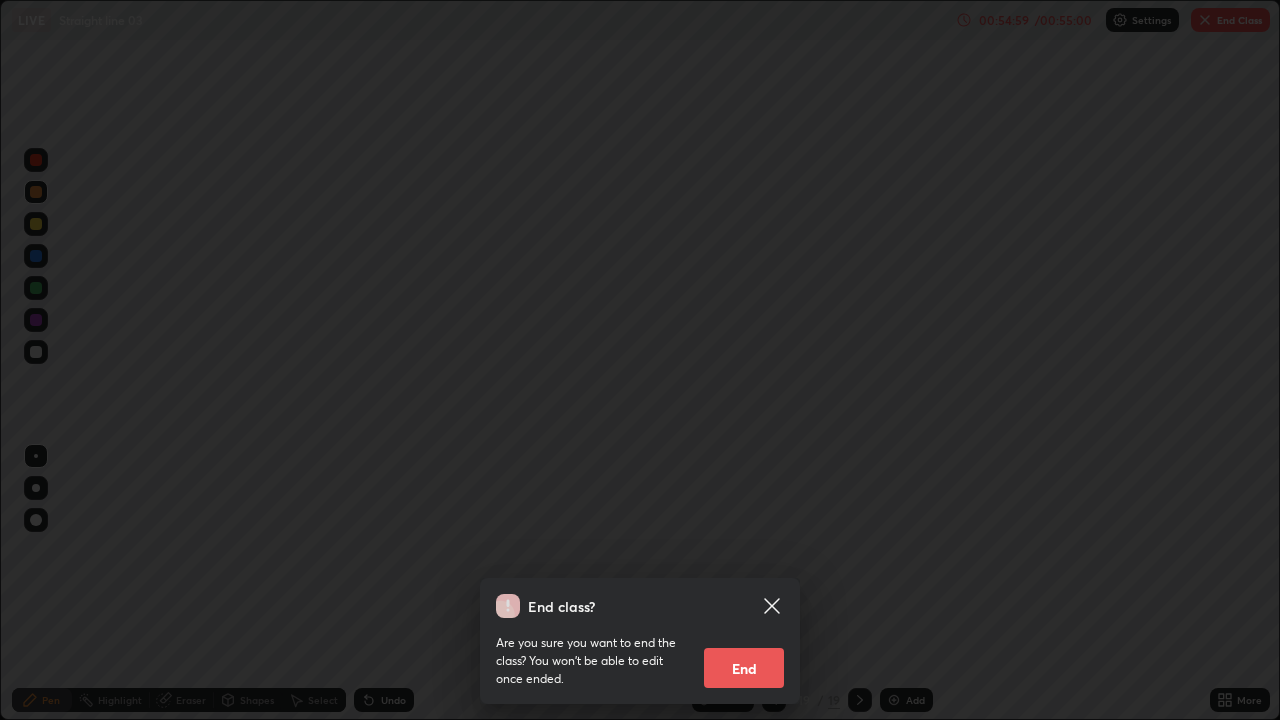 click on "End" at bounding box center (744, 668) 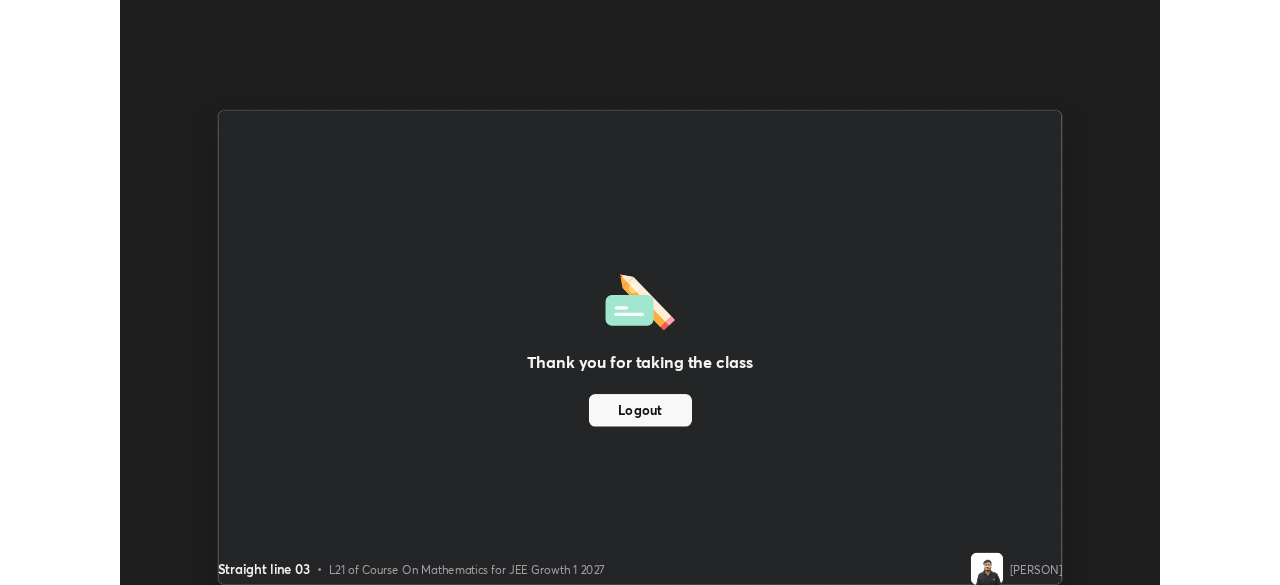 scroll, scrollTop: 585, scrollLeft: 1280, axis: both 